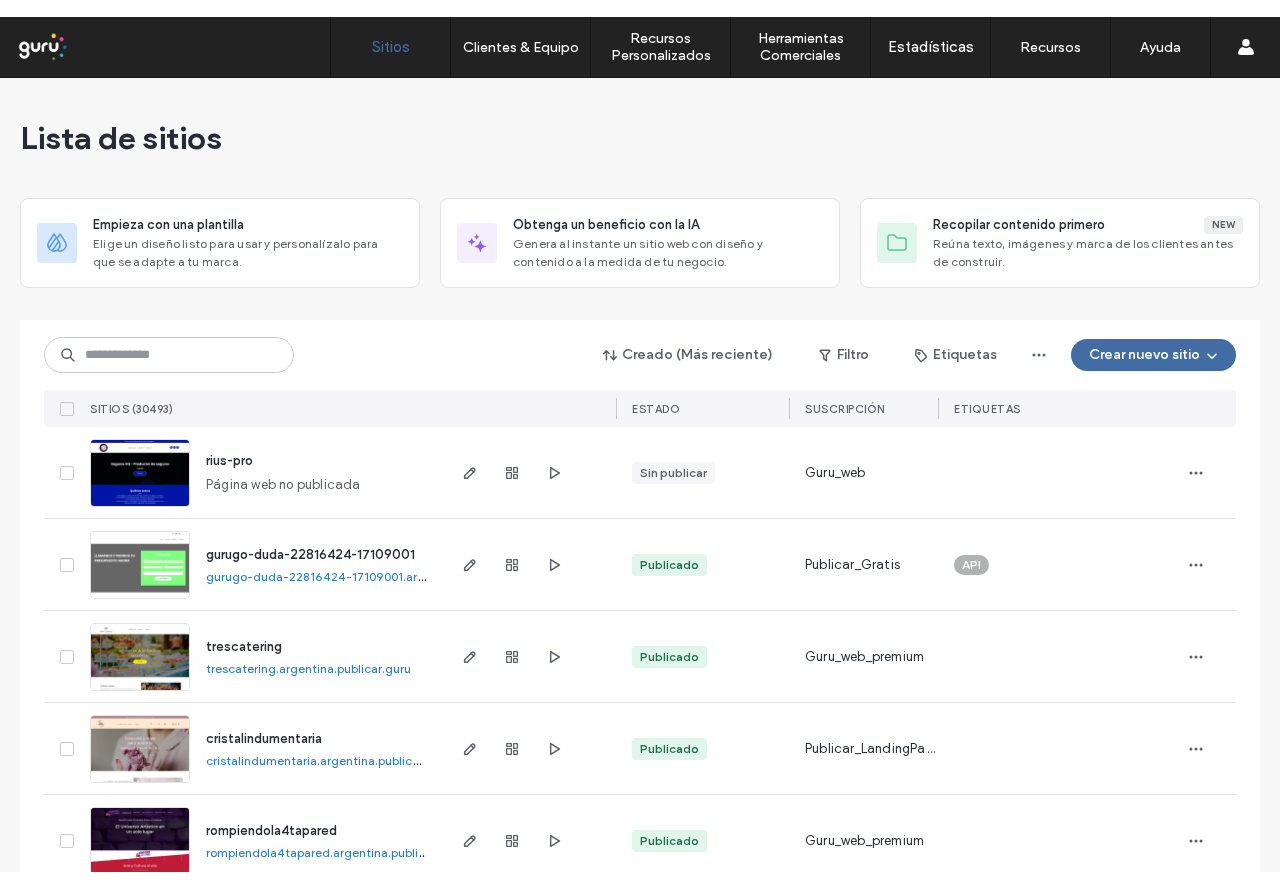 scroll, scrollTop: 0, scrollLeft: 0, axis: both 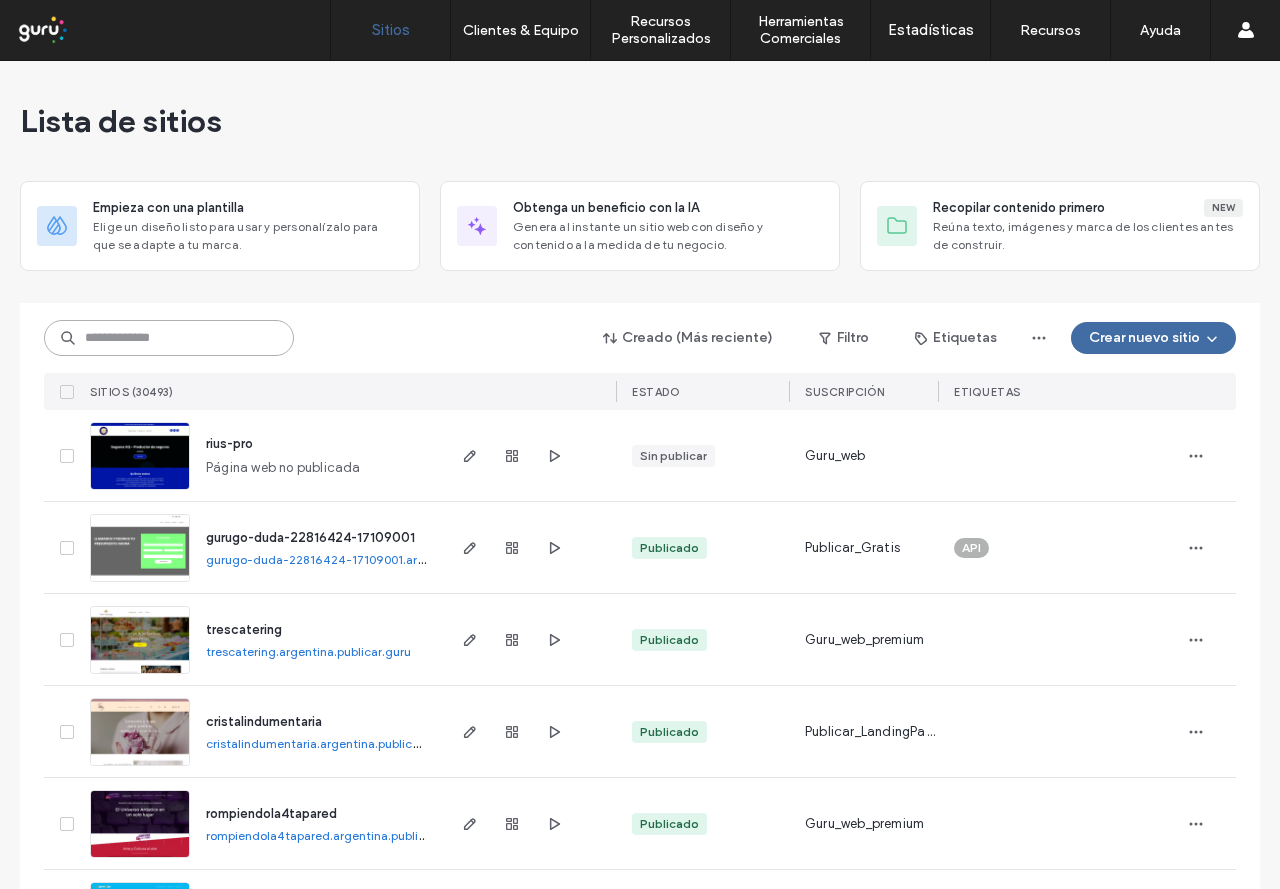 click at bounding box center [169, 338] 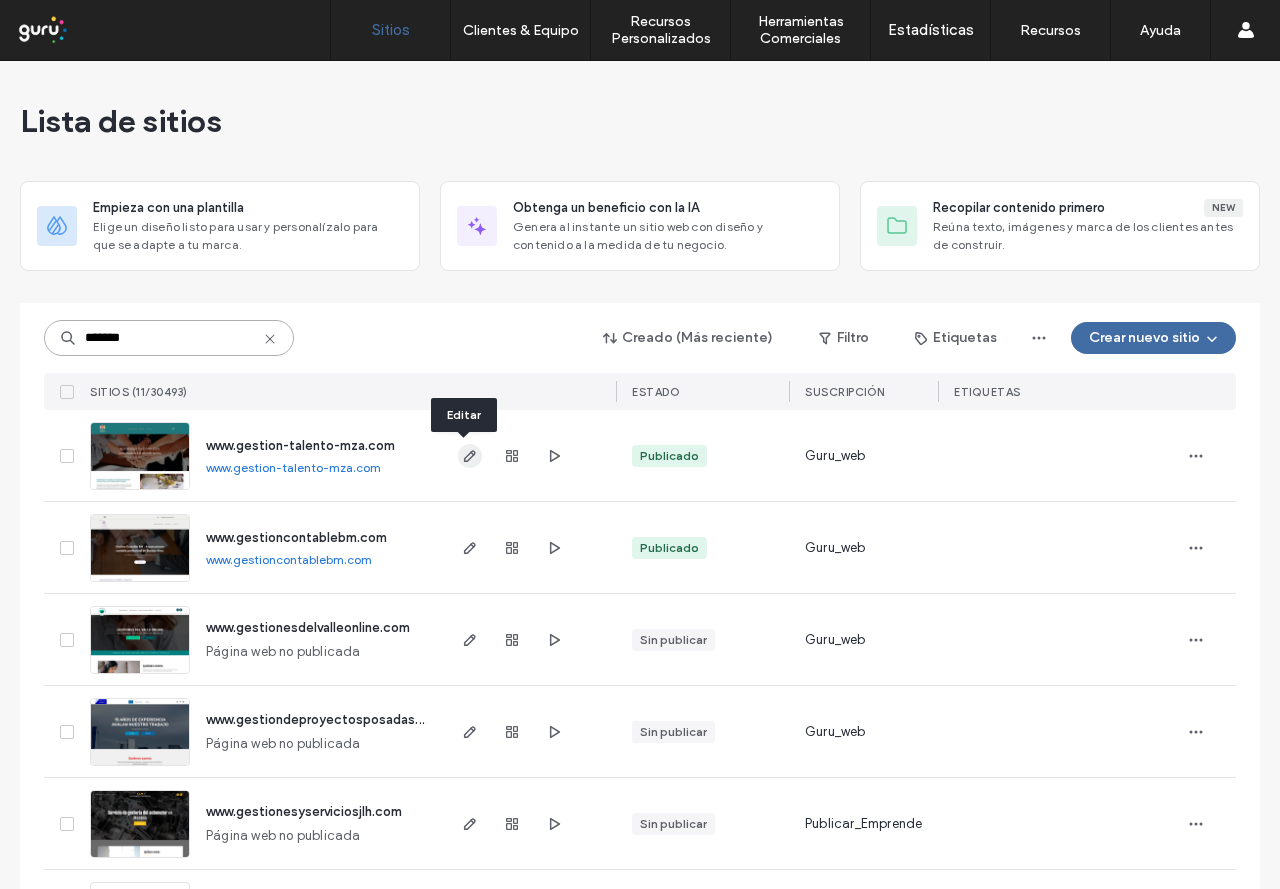 type on "*******" 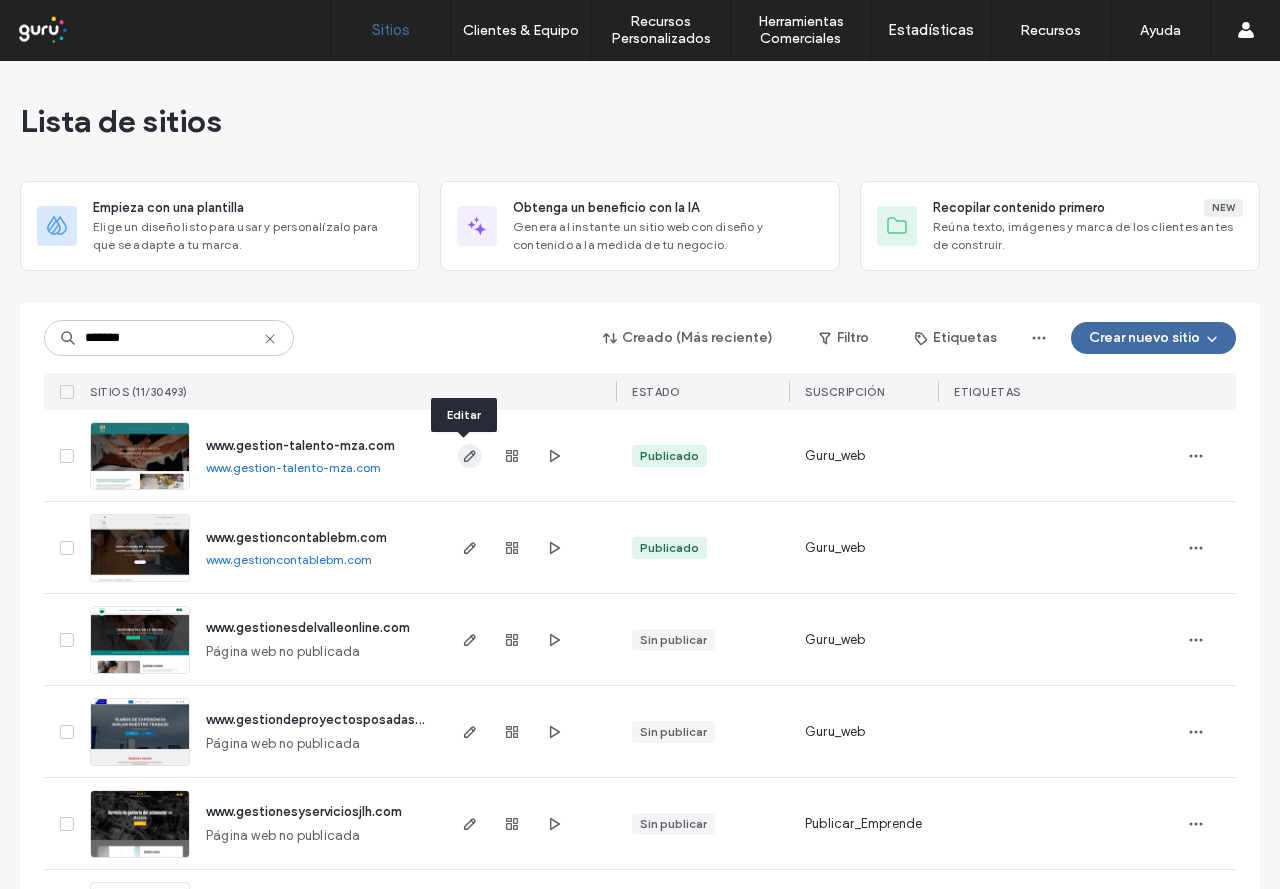 click 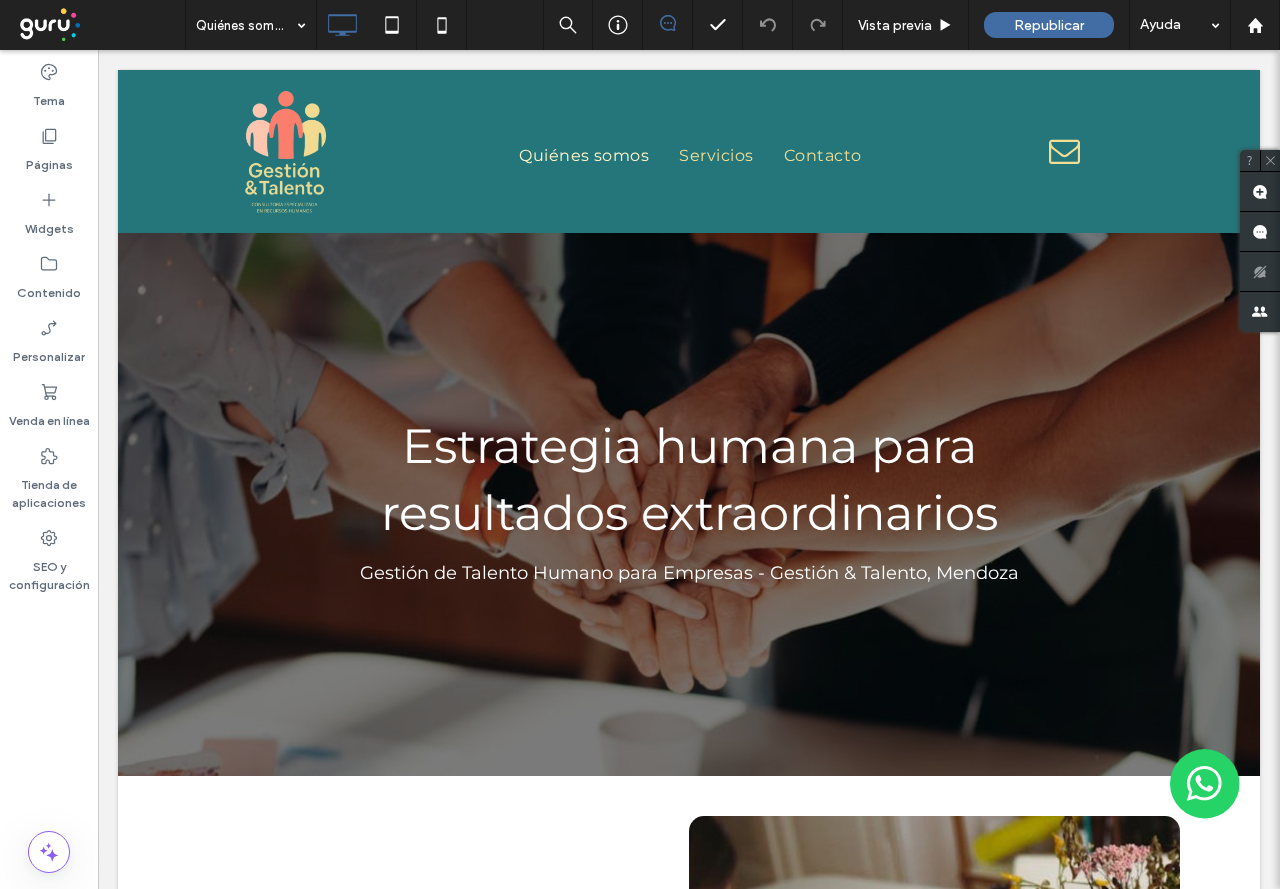 scroll, scrollTop: 0, scrollLeft: 0, axis: both 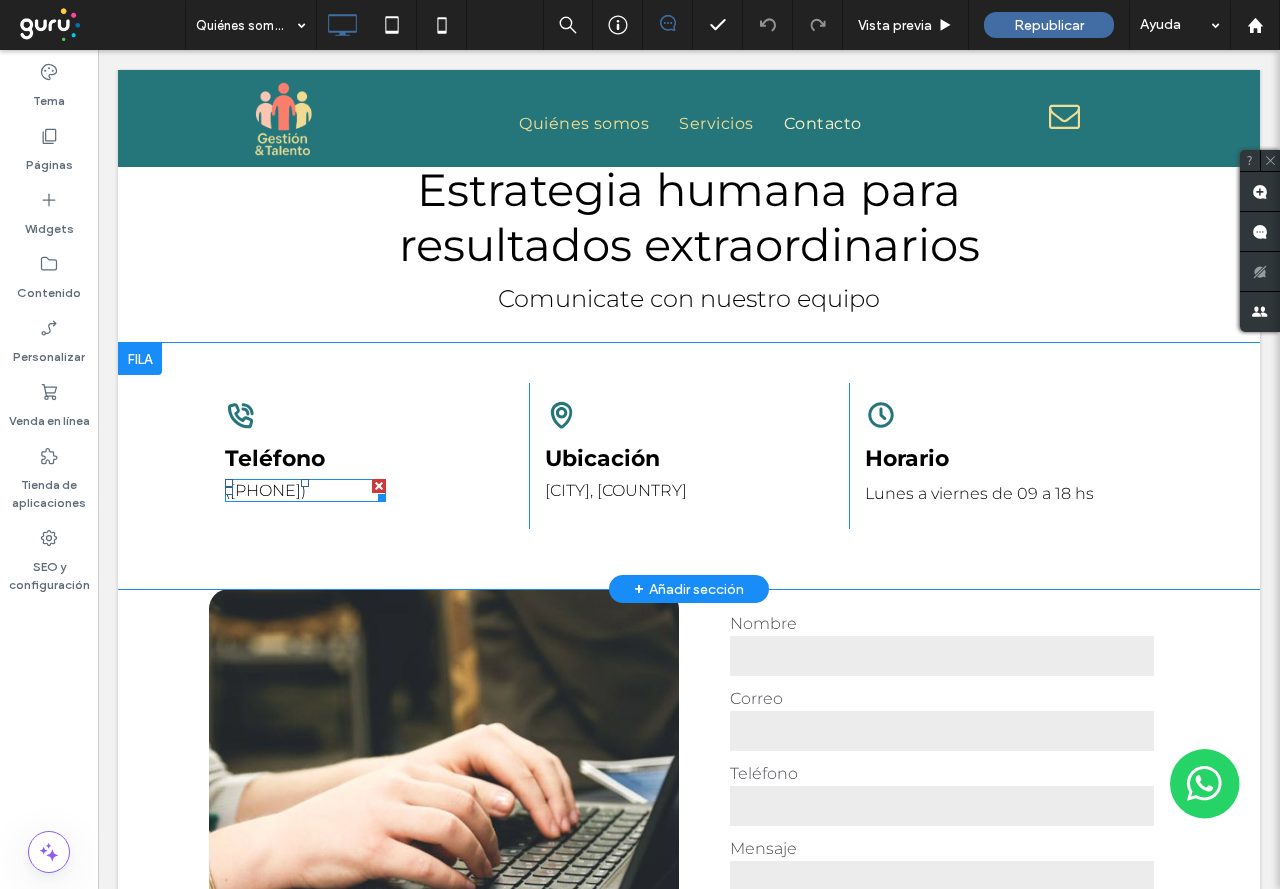 click on "([PHONE])" at bounding box center [265, 490] 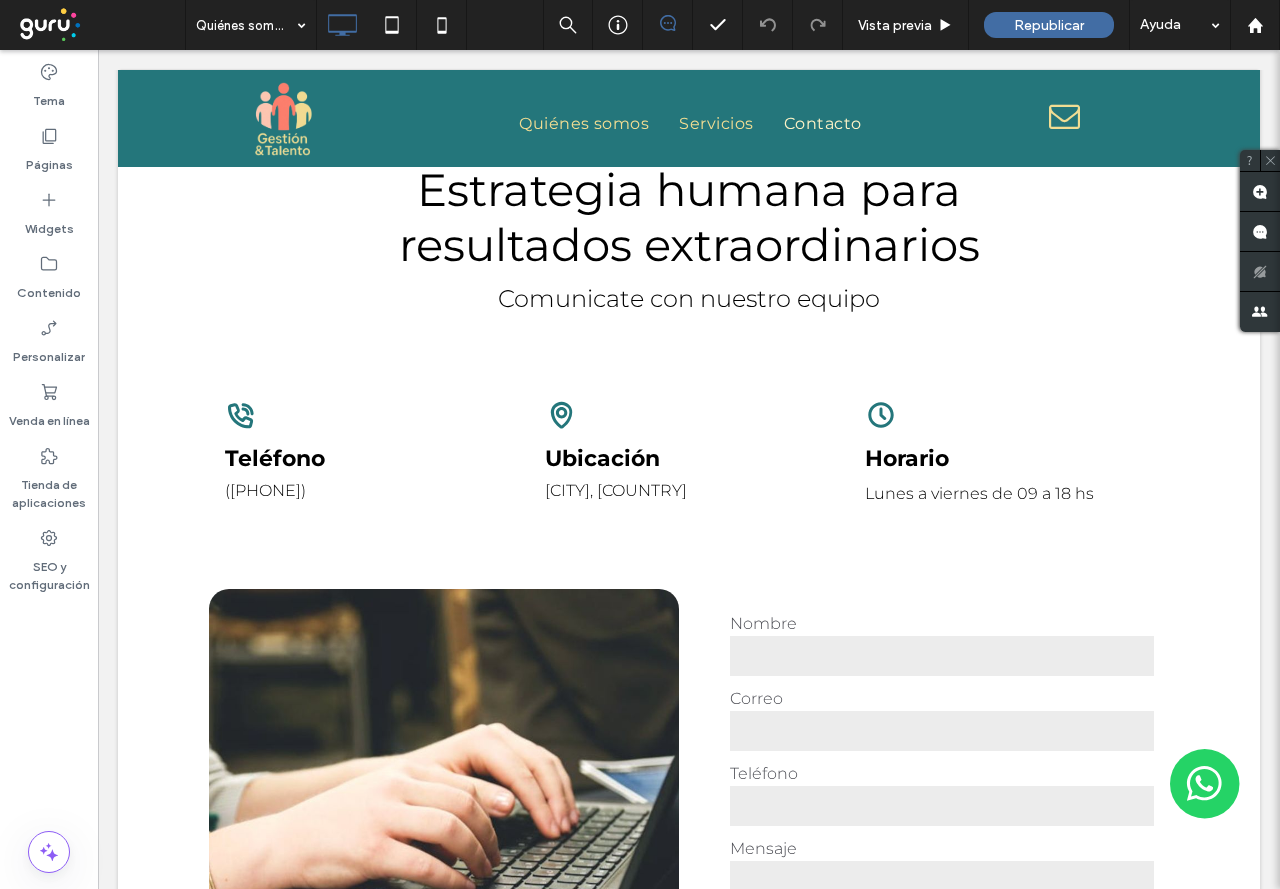 type on "**********" 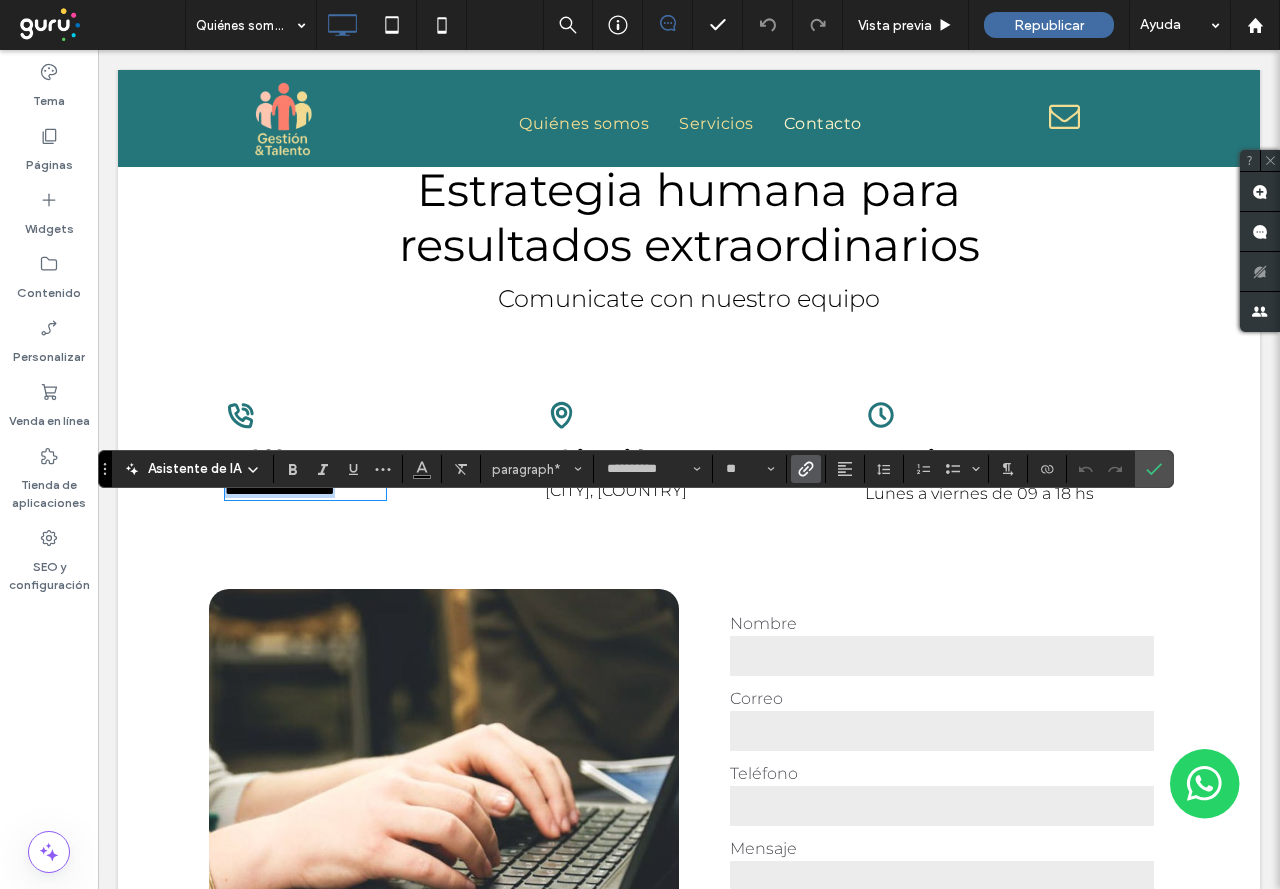 click on "**********" at bounding box center (280, 489) 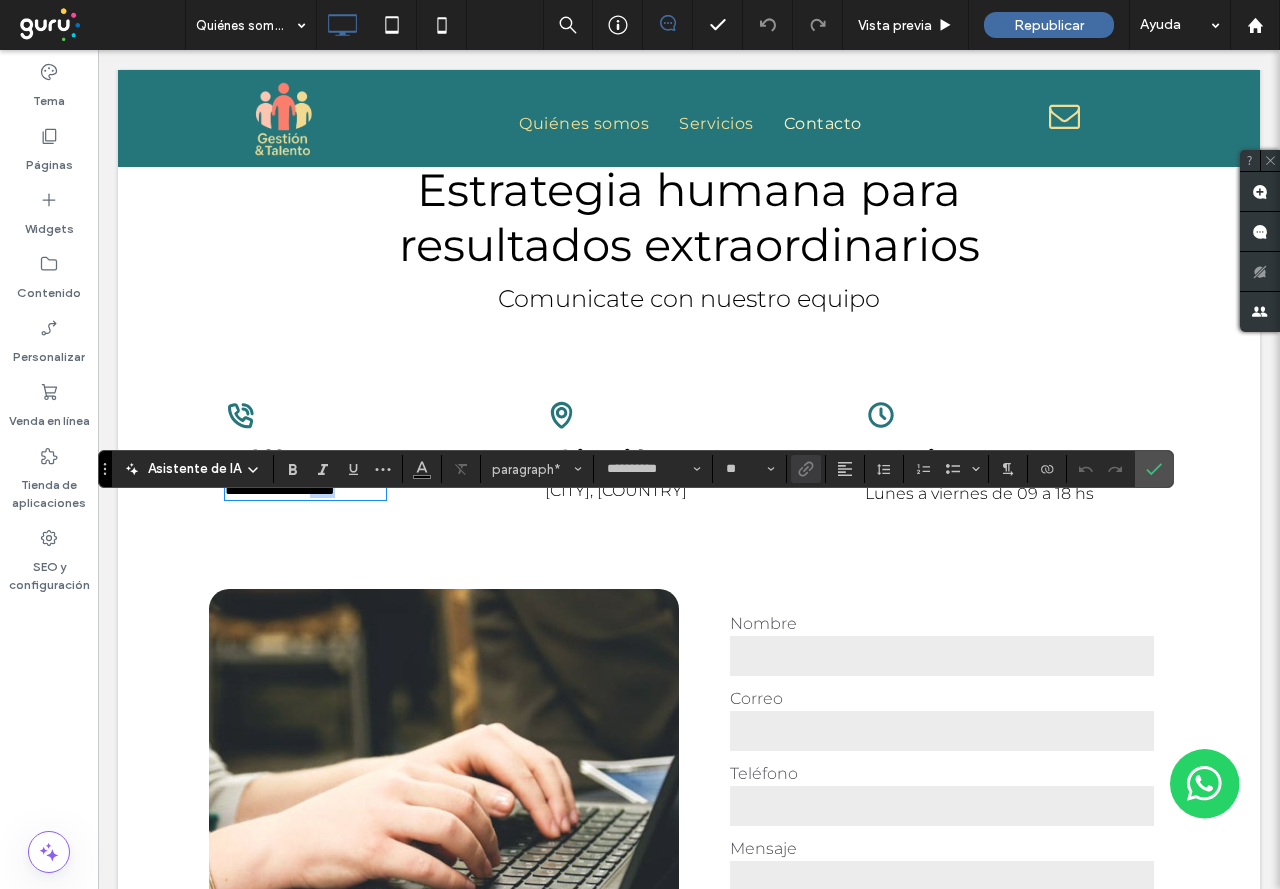 click on "**********" at bounding box center [280, 489] 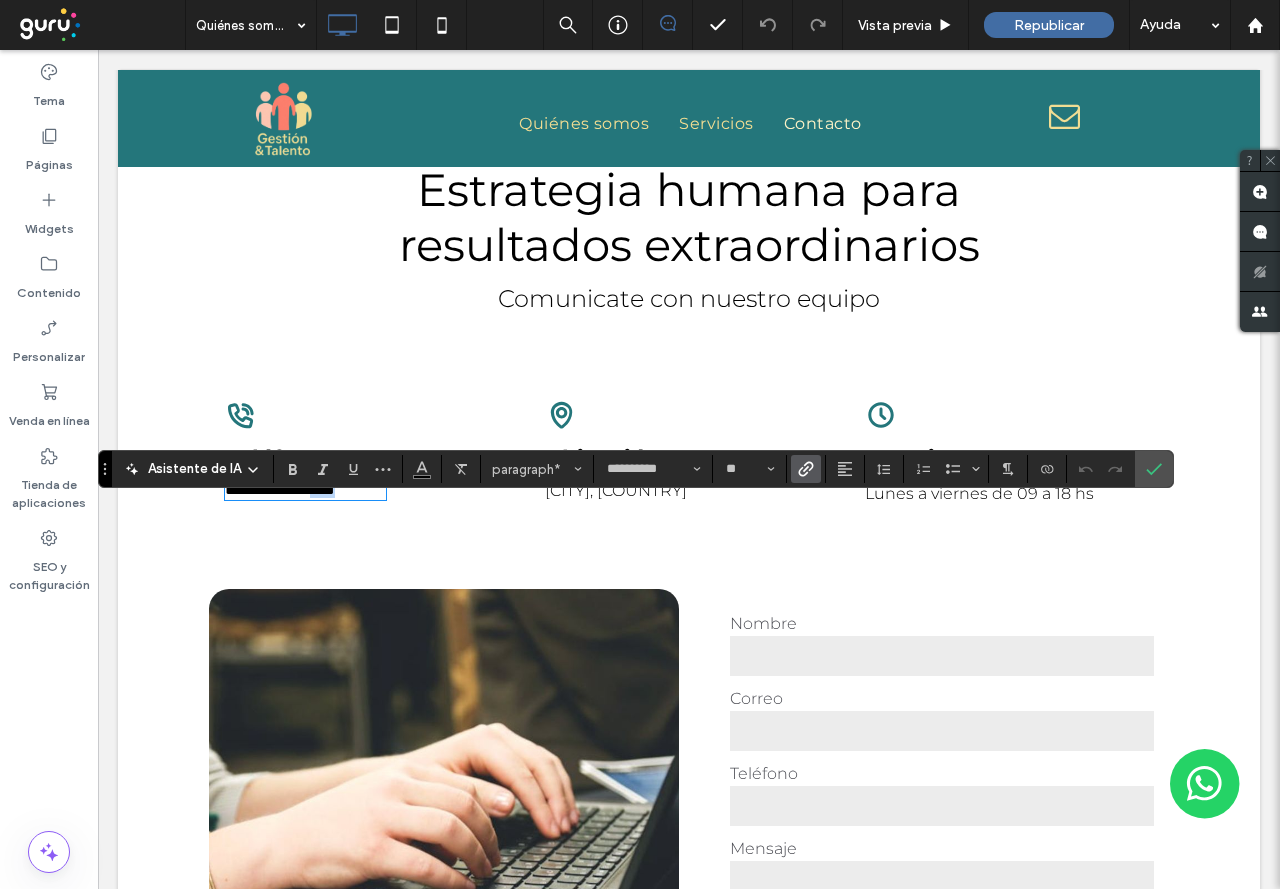 click on "**********" at bounding box center [280, 489] 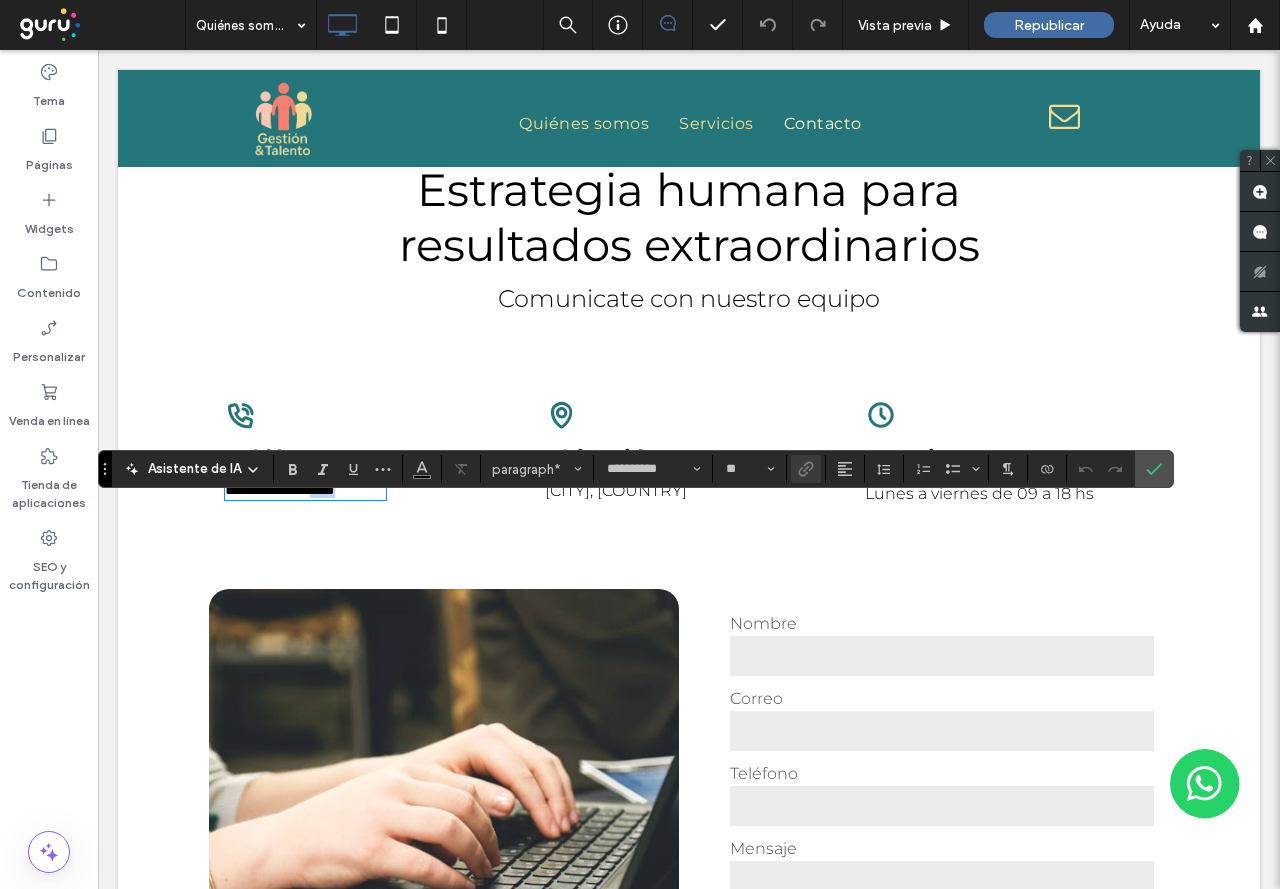 click on "**********" at bounding box center [280, 489] 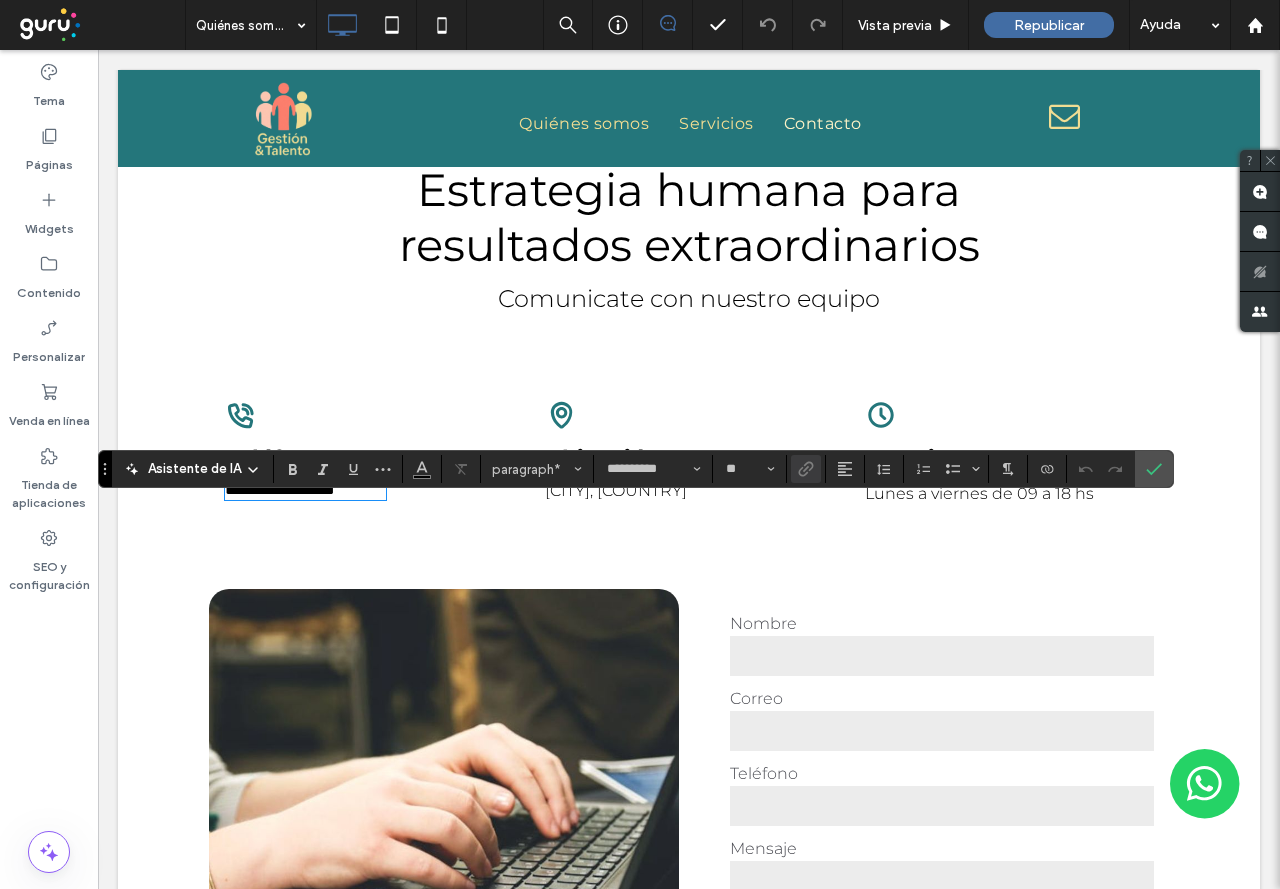 click on "**********" at bounding box center (280, 489) 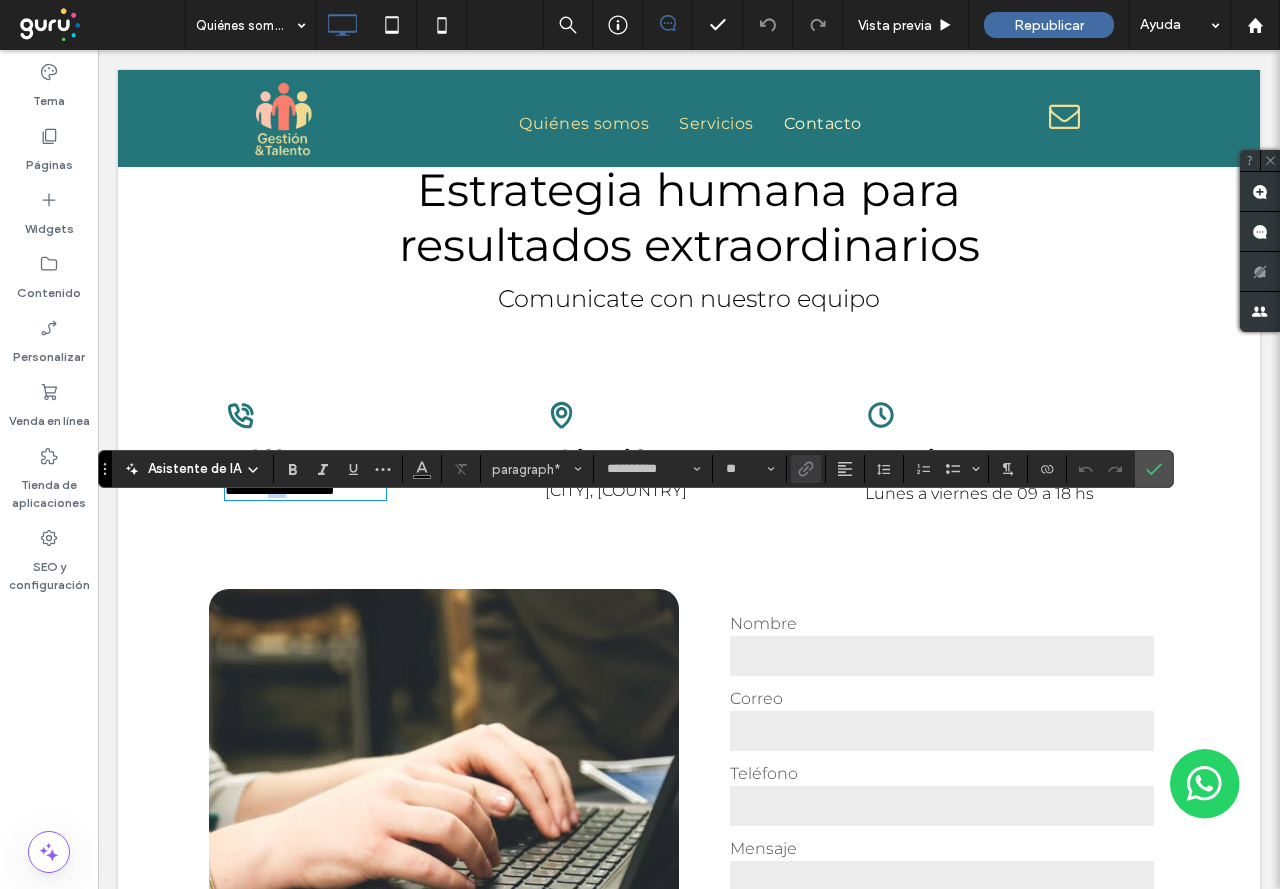 click on "**********" at bounding box center [280, 489] 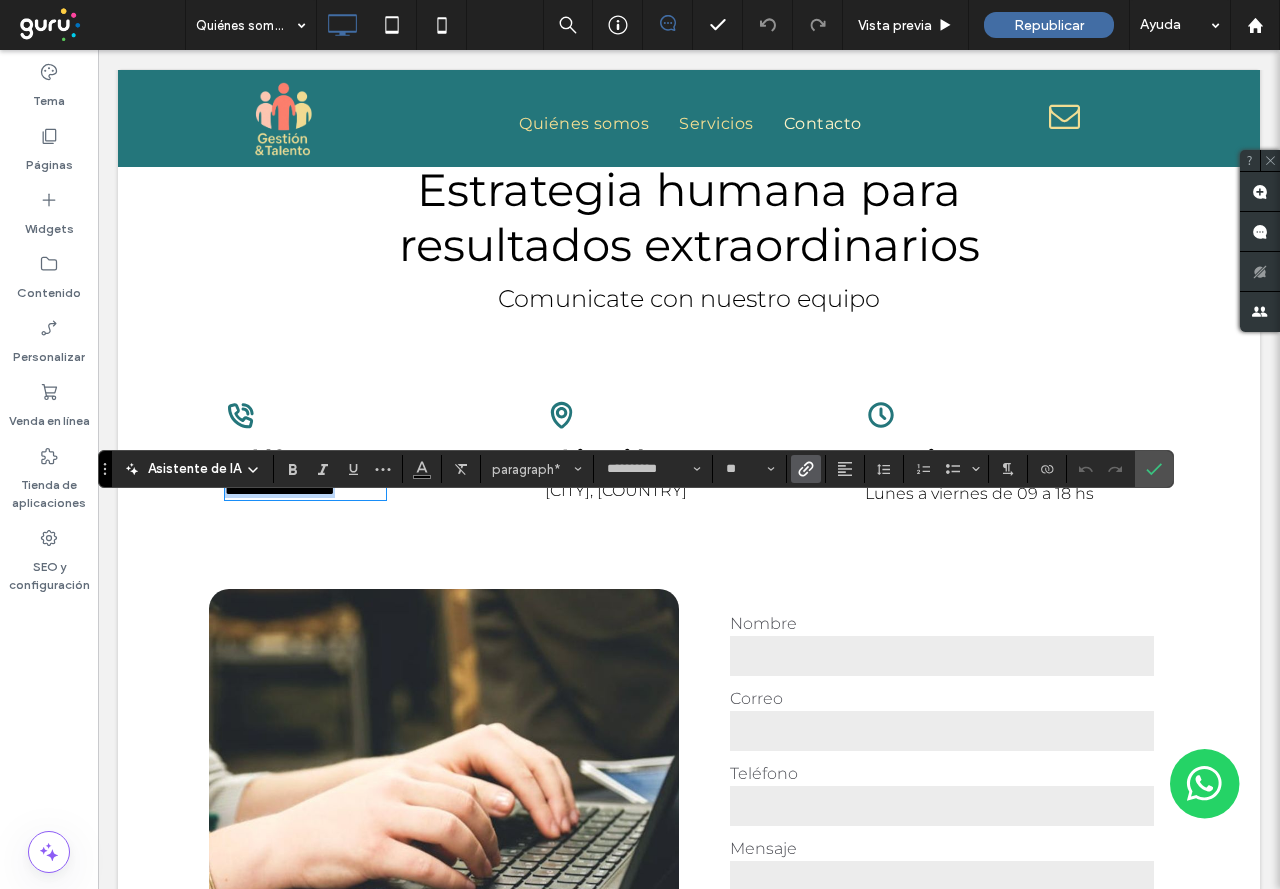 click on "**********" at bounding box center [280, 489] 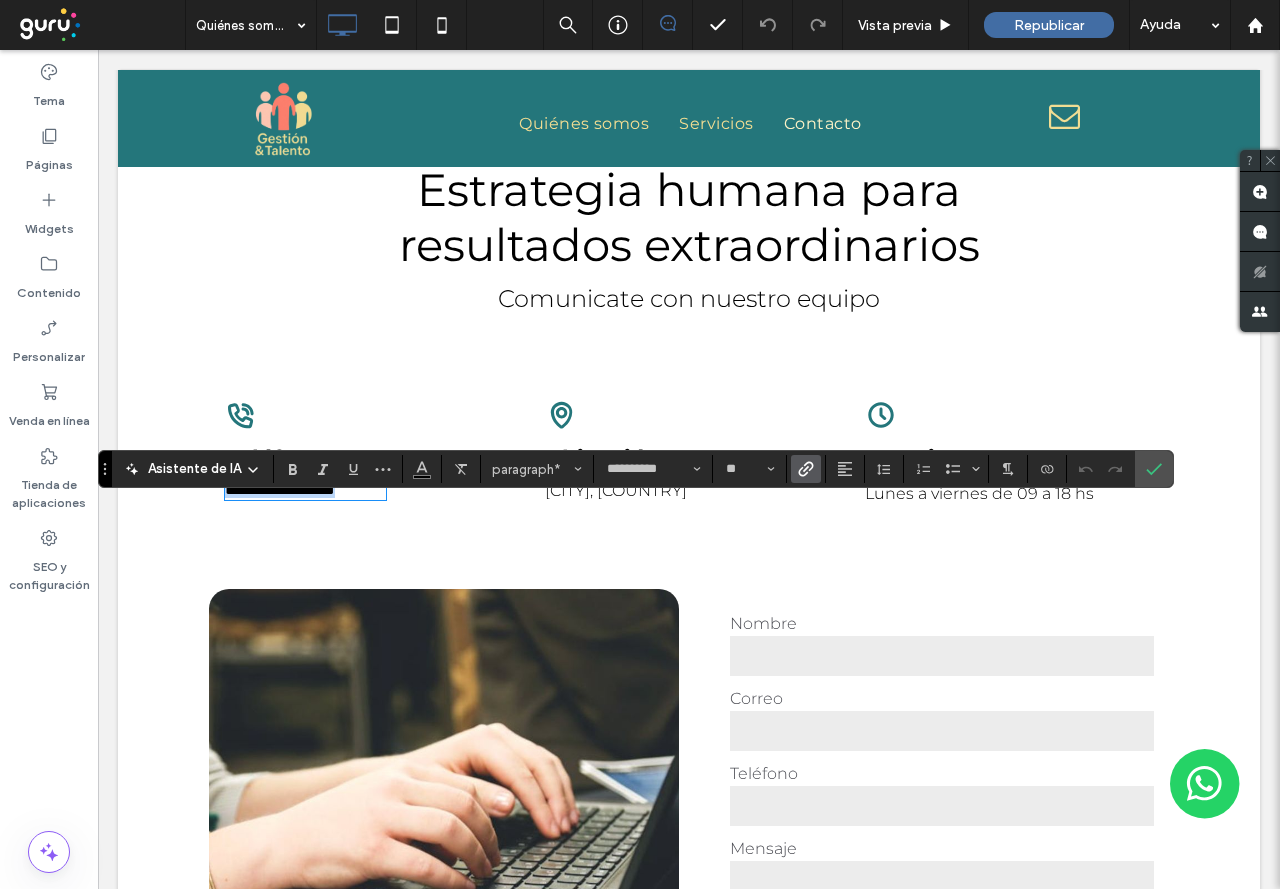 click on "**********" at bounding box center (280, 489) 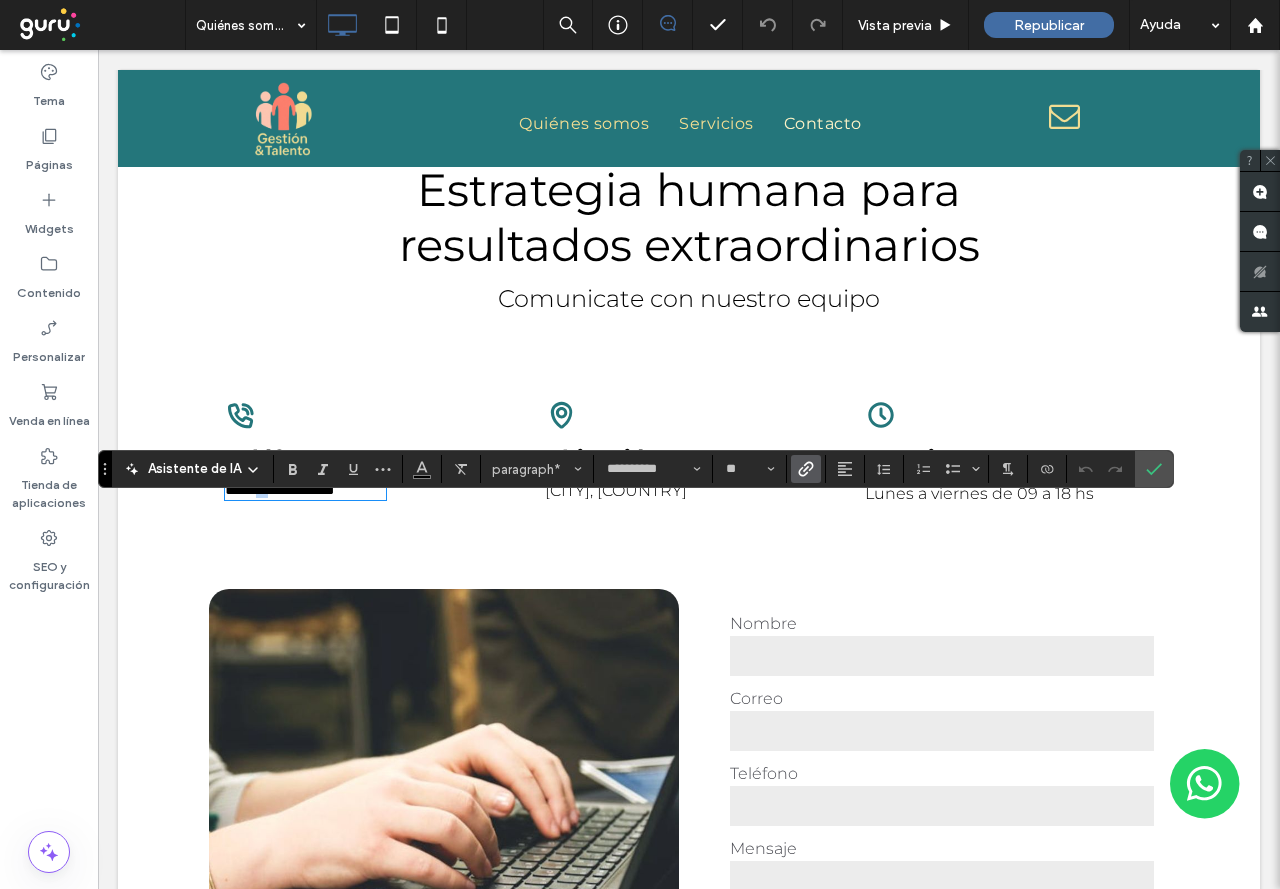 click on "**********" at bounding box center [280, 489] 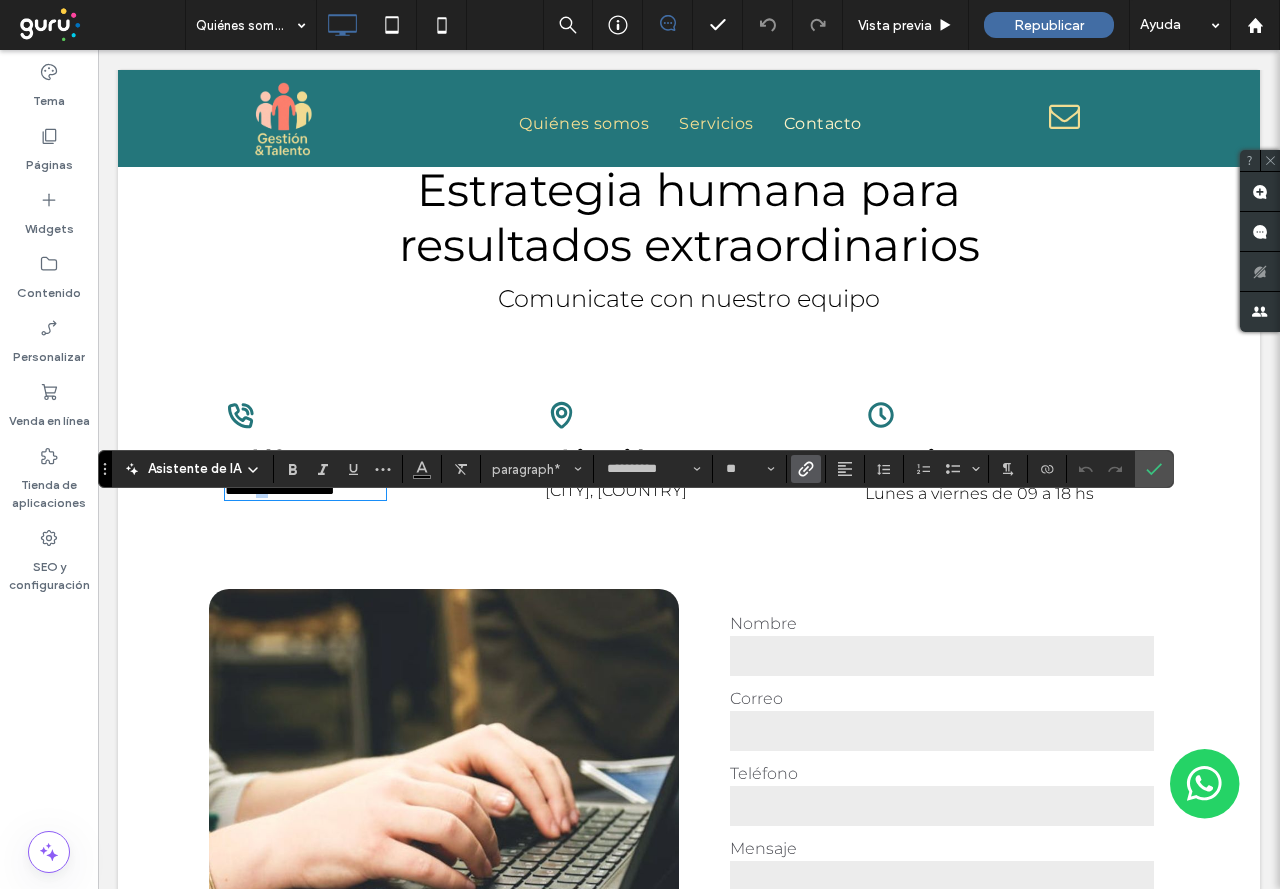 click on "**********" at bounding box center (280, 489) 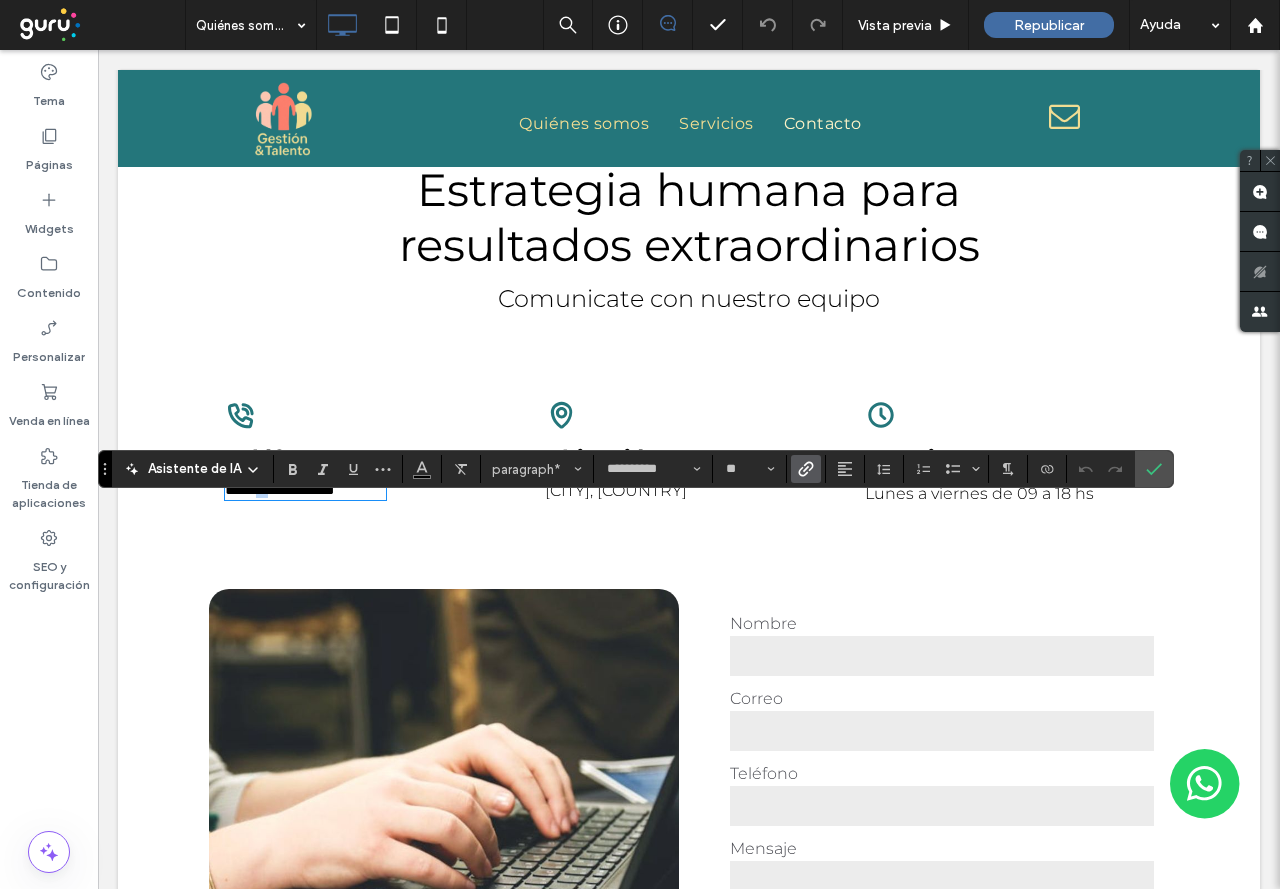 click on "**********" at bounding box center [280, 489] 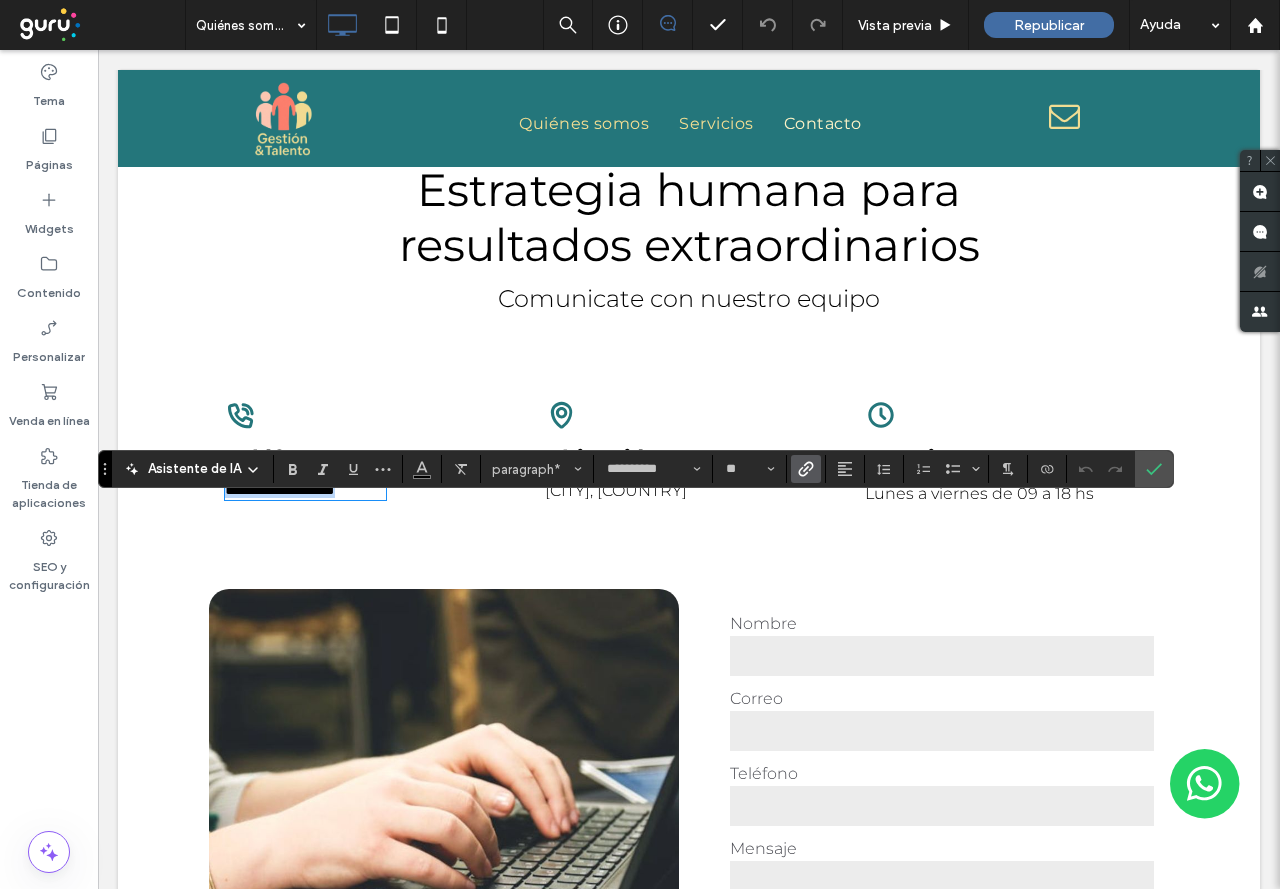 click on "**********" at bounding box center (280, 489) 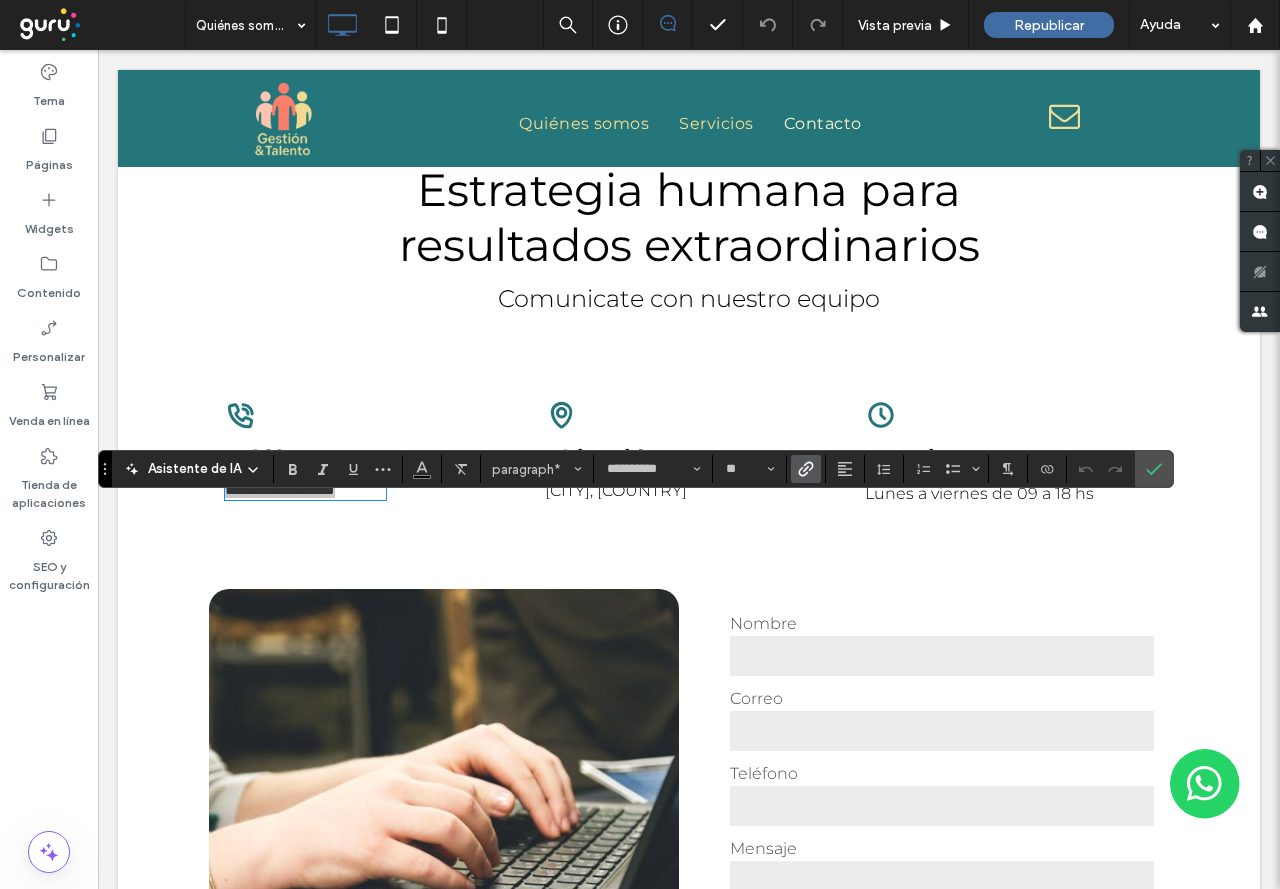 click 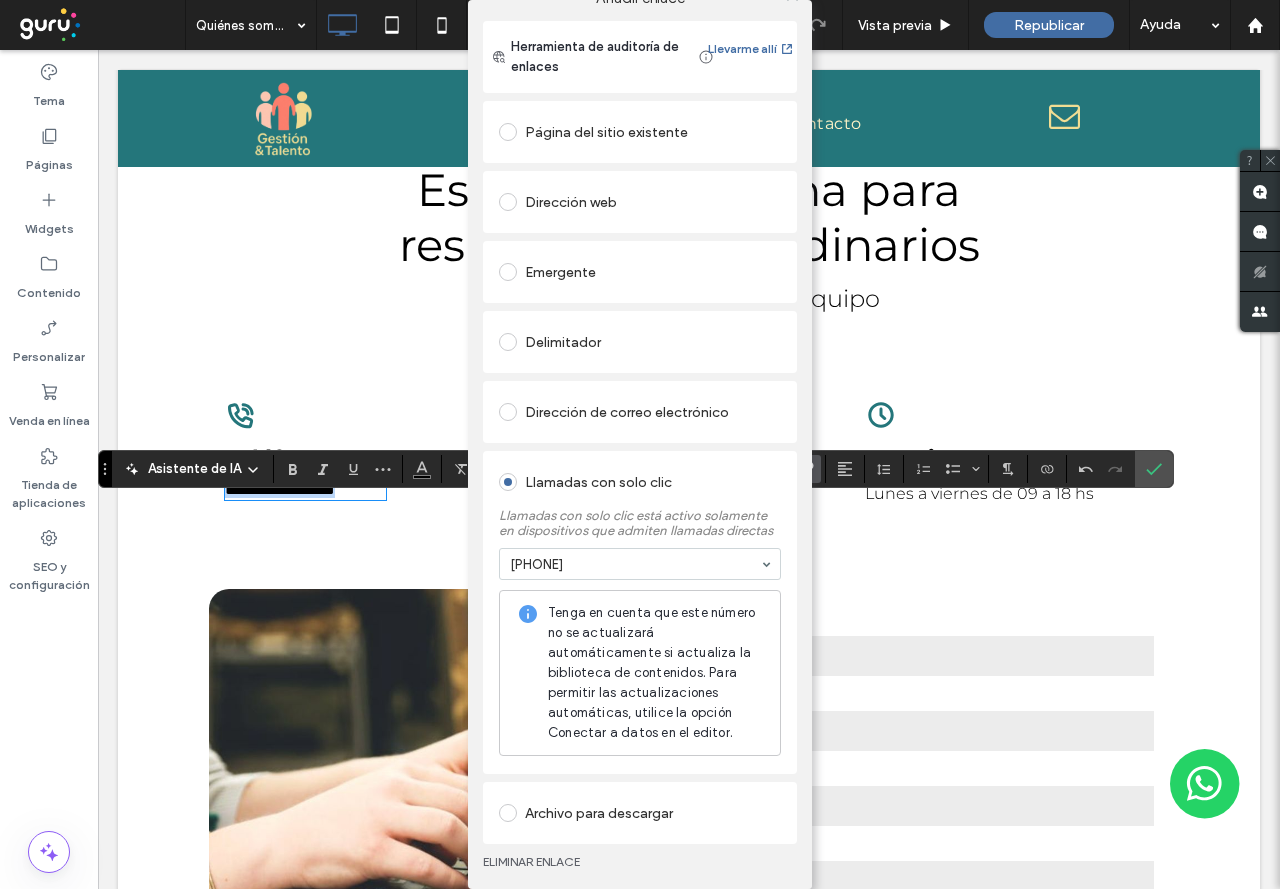 scroll, scrollTop: 36, scrollLeft: 0, axis: vertical 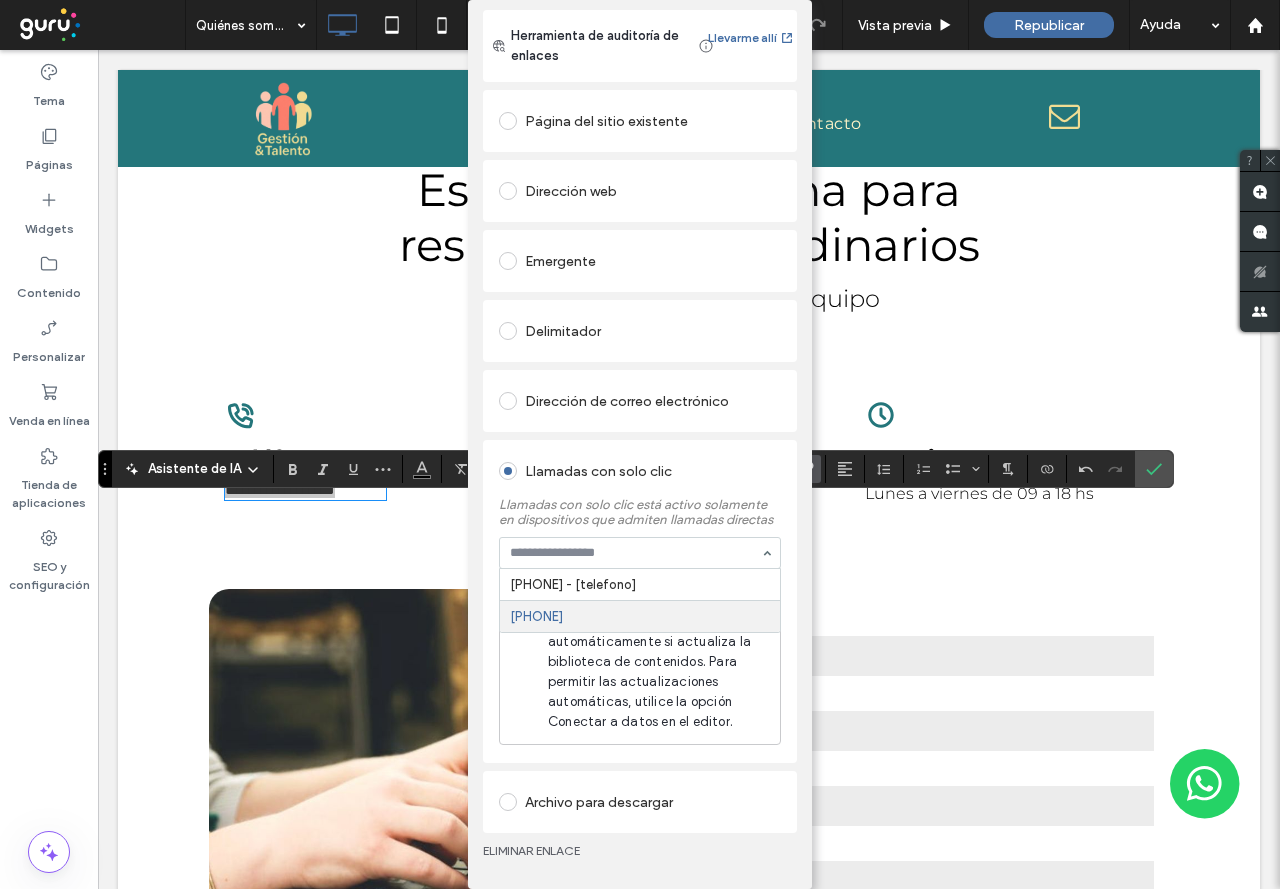 click at bounding box center (635, 553) 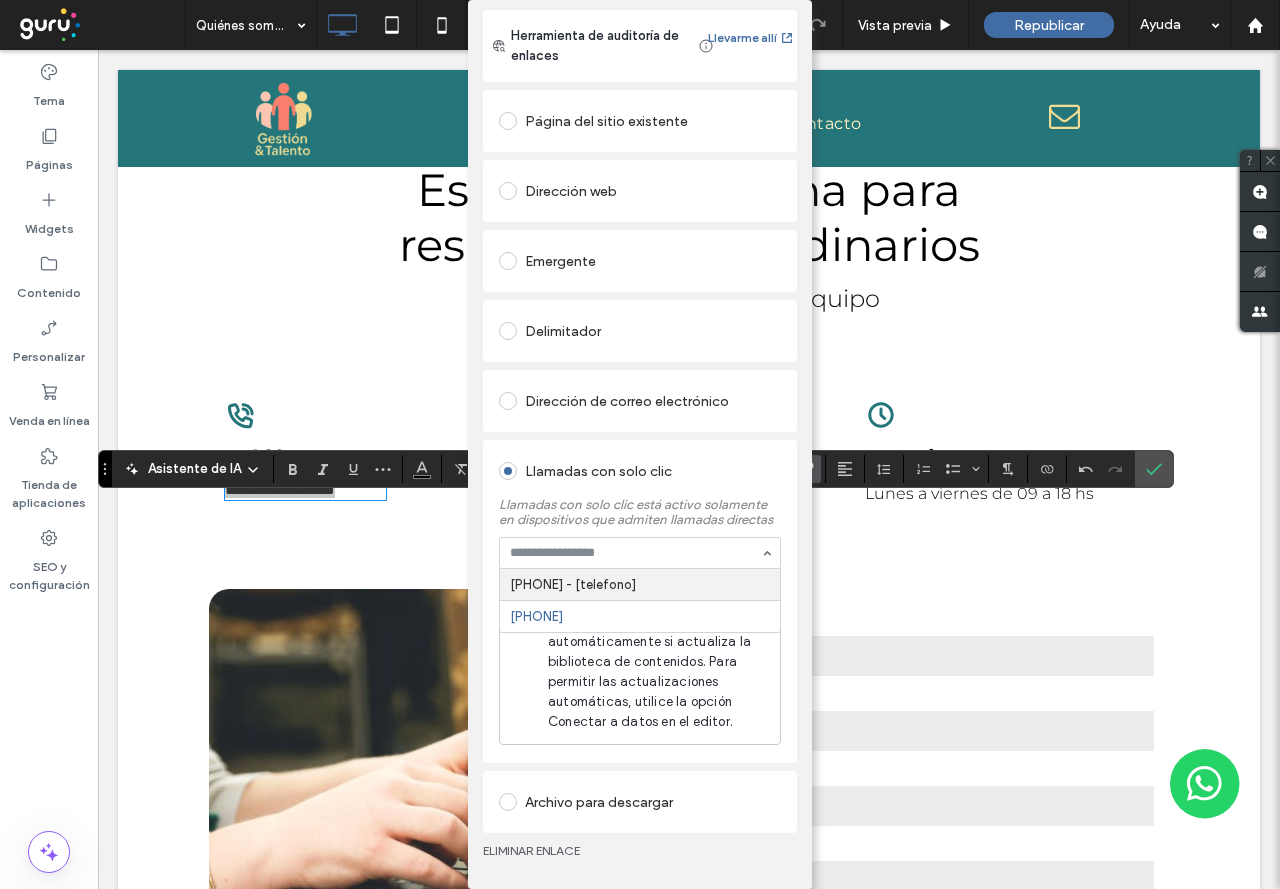 click at bounding box center (635, 553) 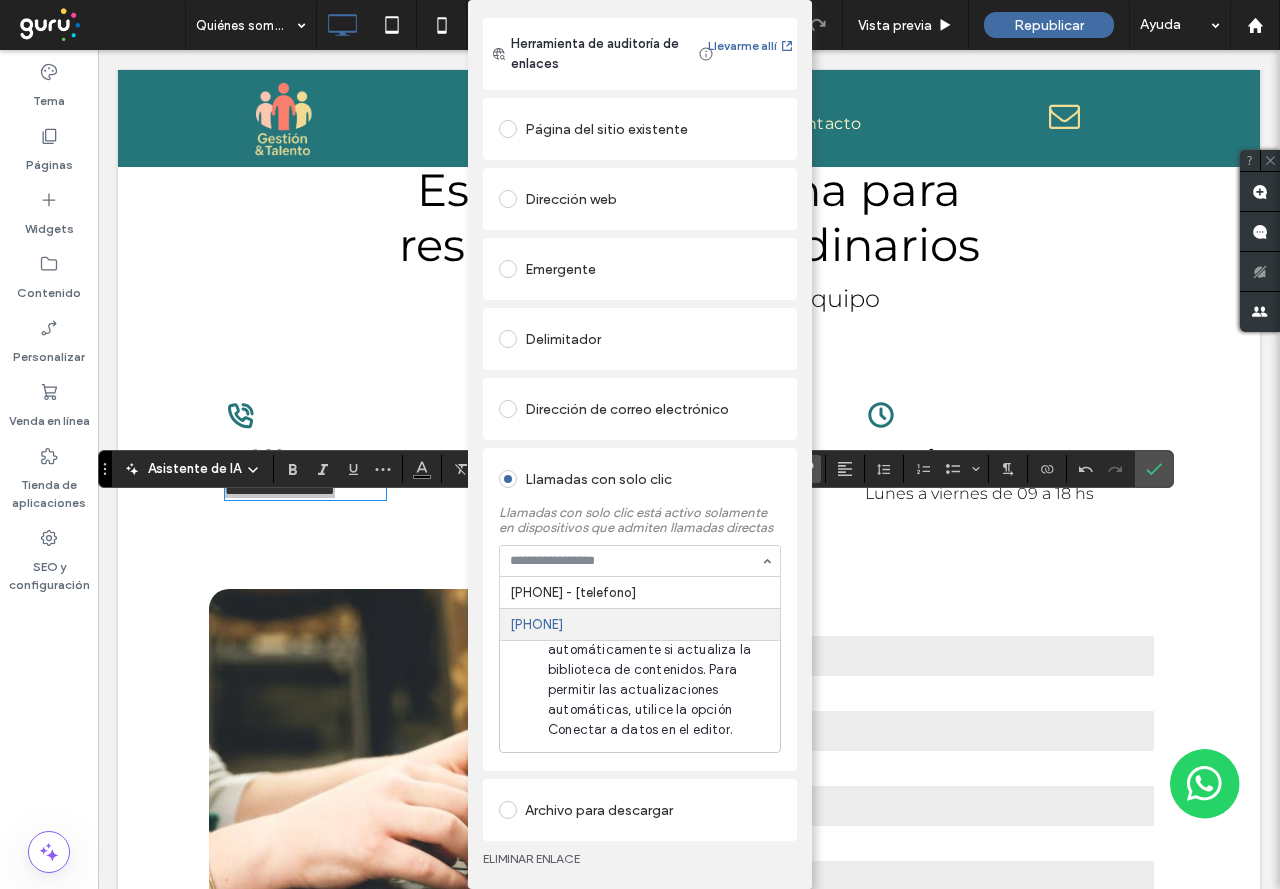 scroll, scrollTop: 36, scrollLeft: 0, axis: vertical 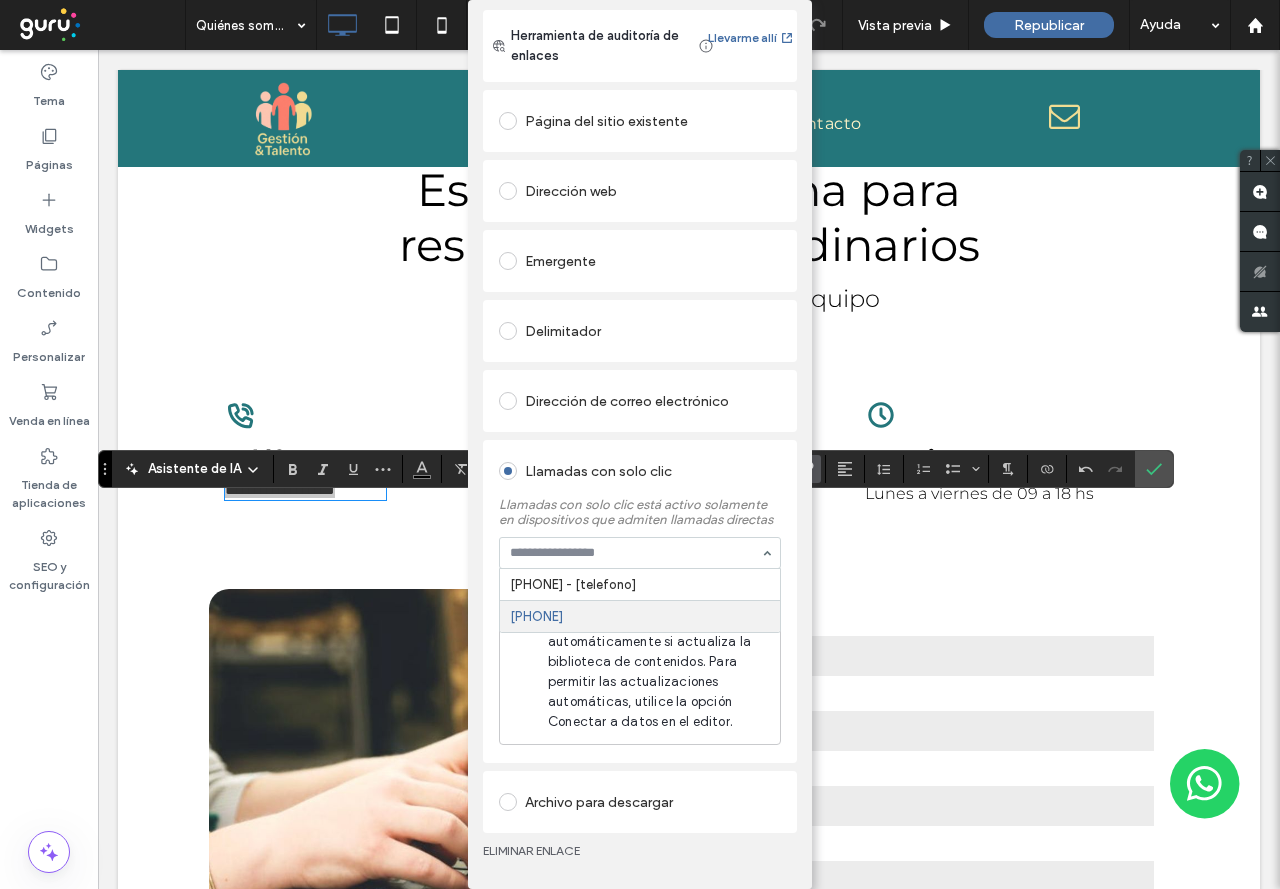 click on "ELIMINAR ENLACE" at bounding box center (640, 851) 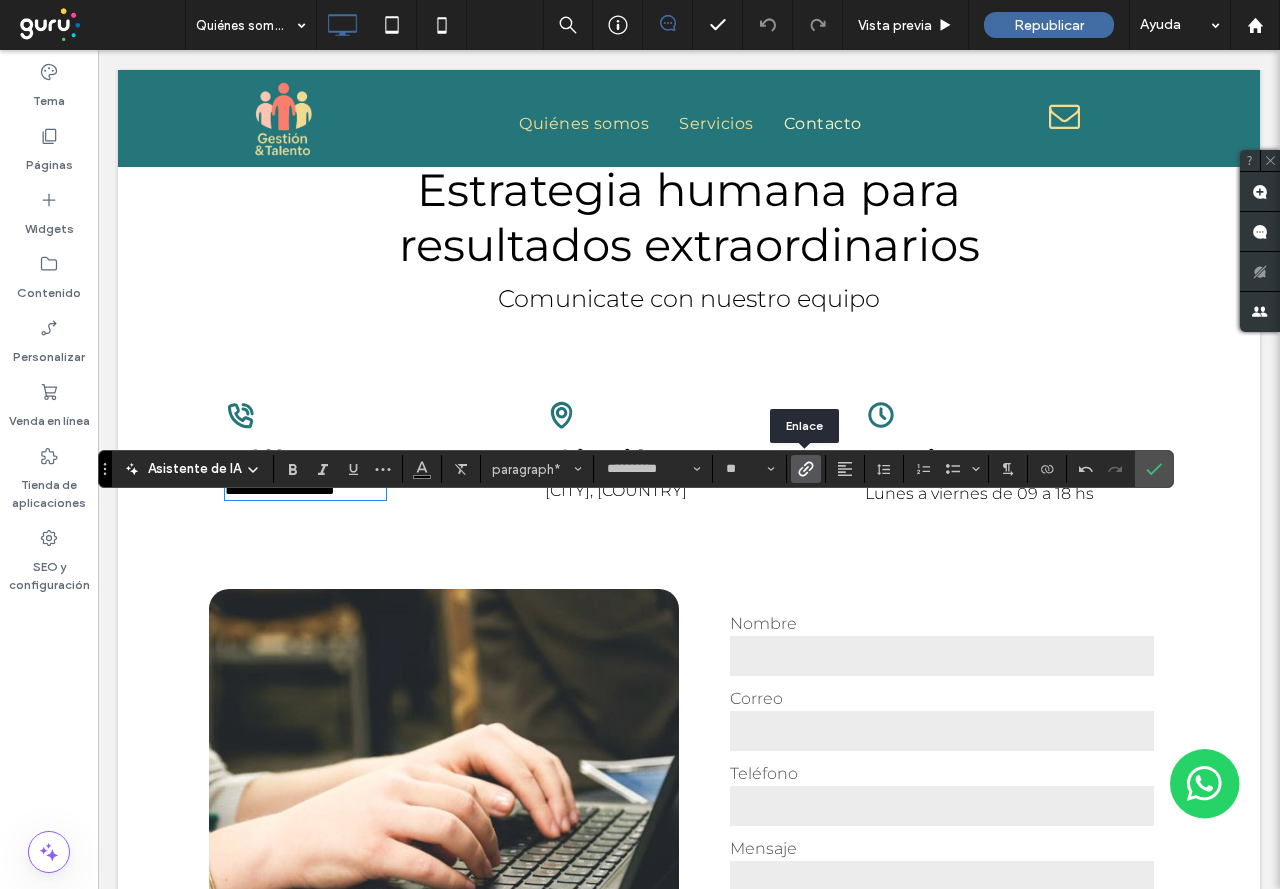 click 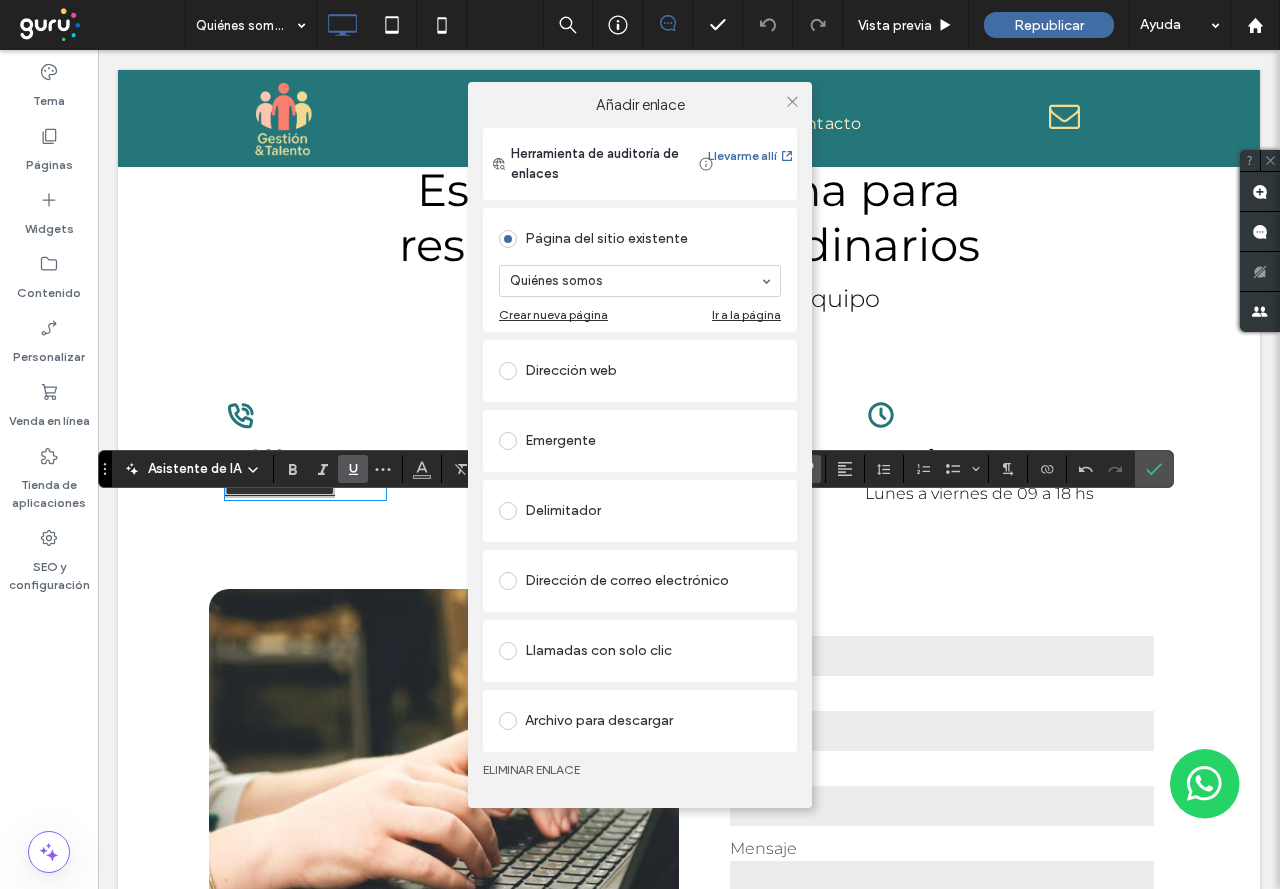click on "Llamadas con solo clic" at bounding box center (640, 651) 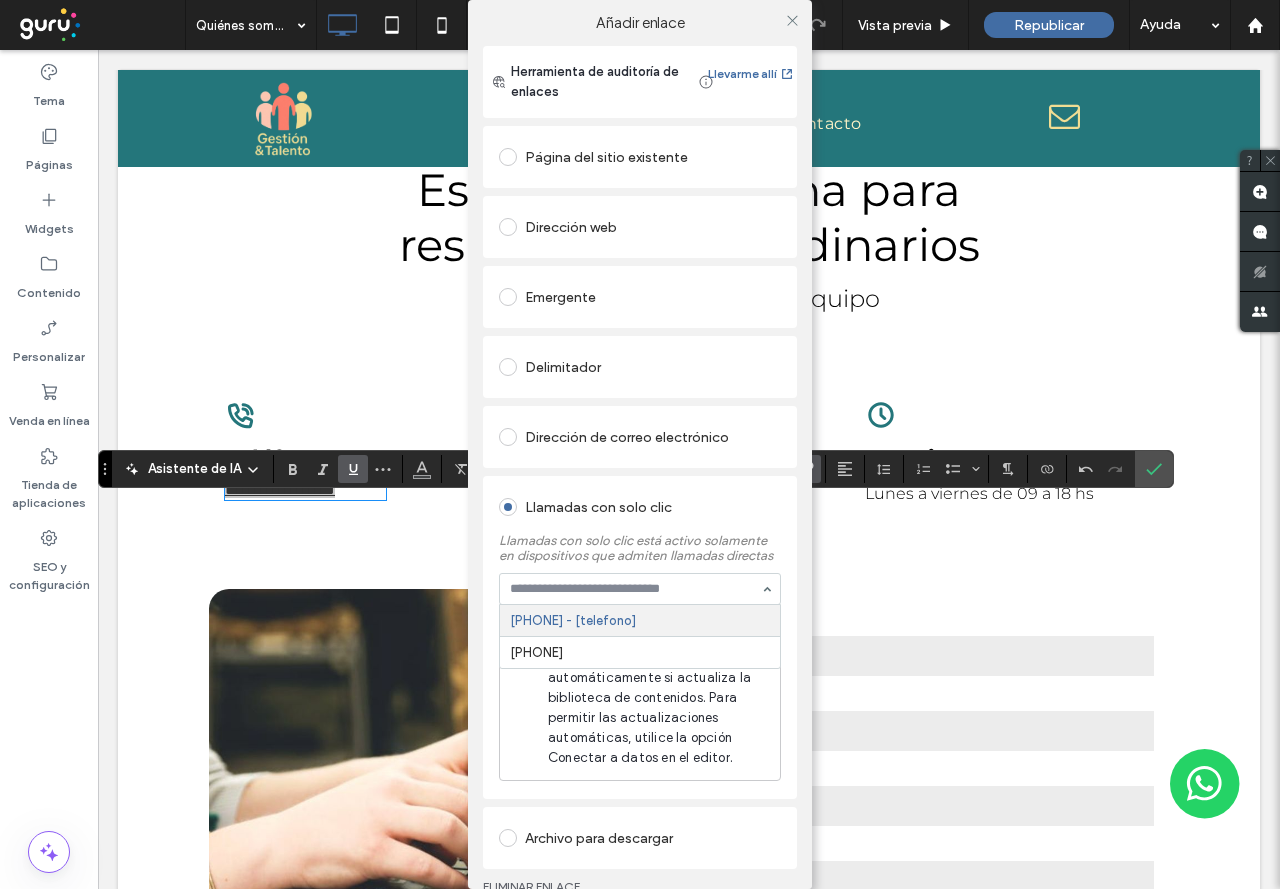 drag, startPoint x: 629, startPoint y: 590, endPoint x: 719, endPoint y: 592, distance: 90.02222 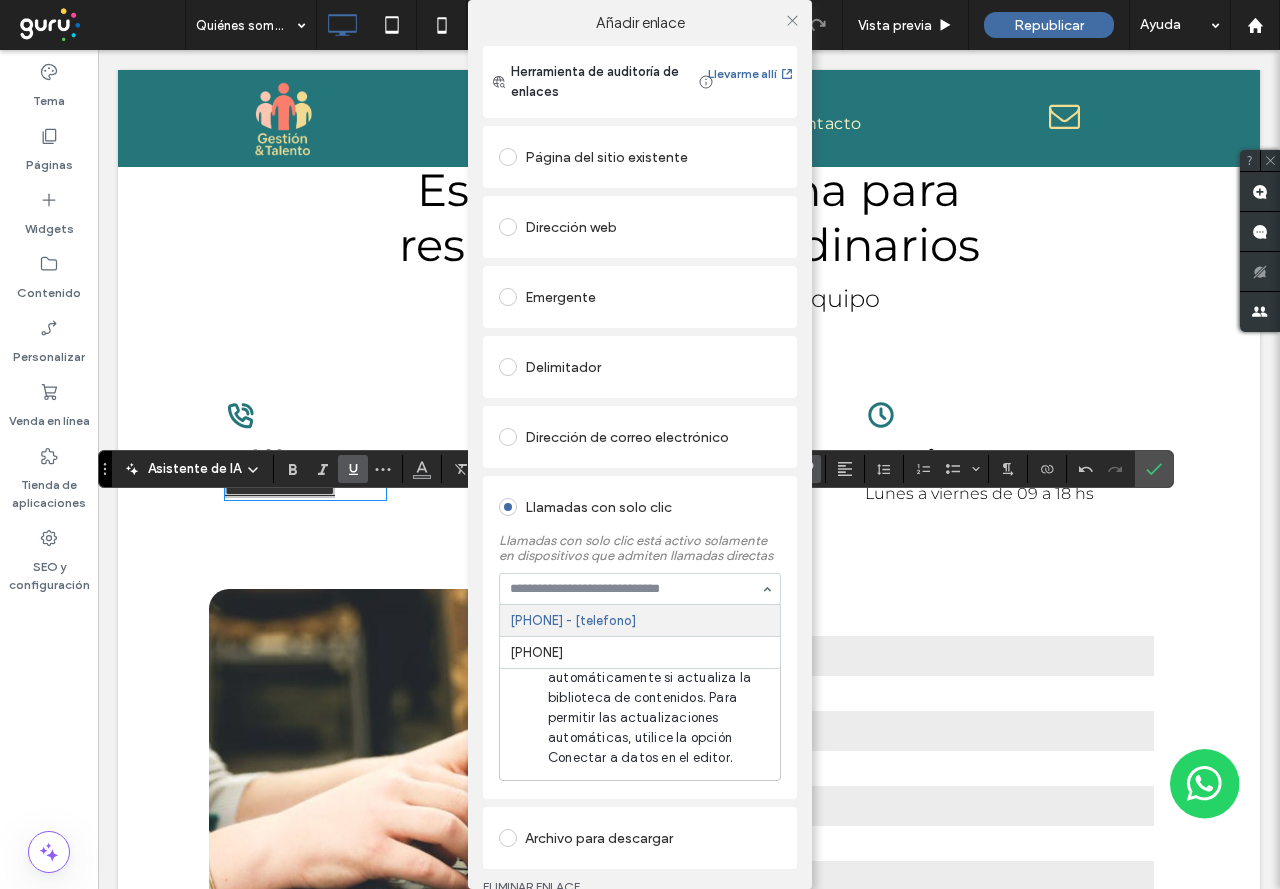 click at bounding box center [635, 589] 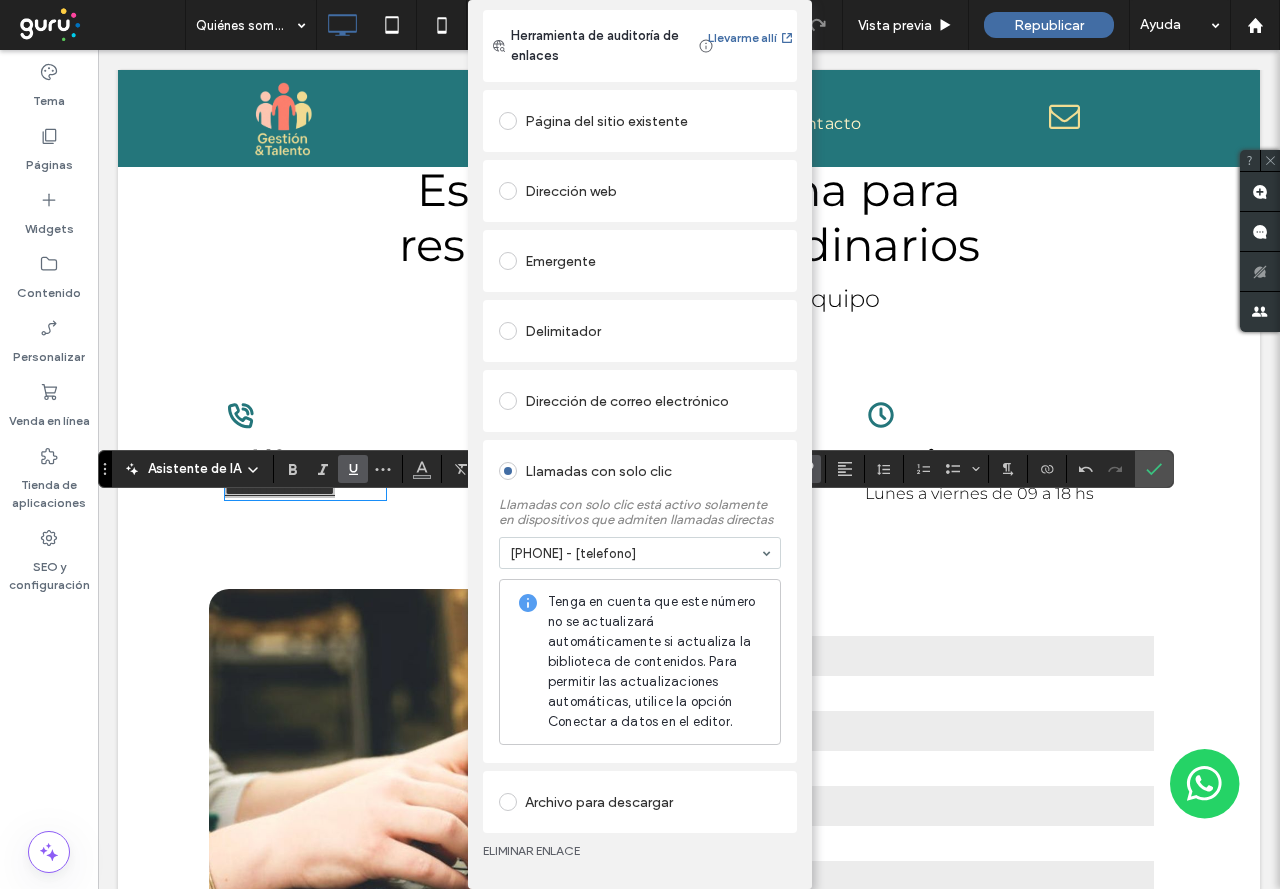 scroll, scrollTop: 0, scrollLeft: 0, axis: both 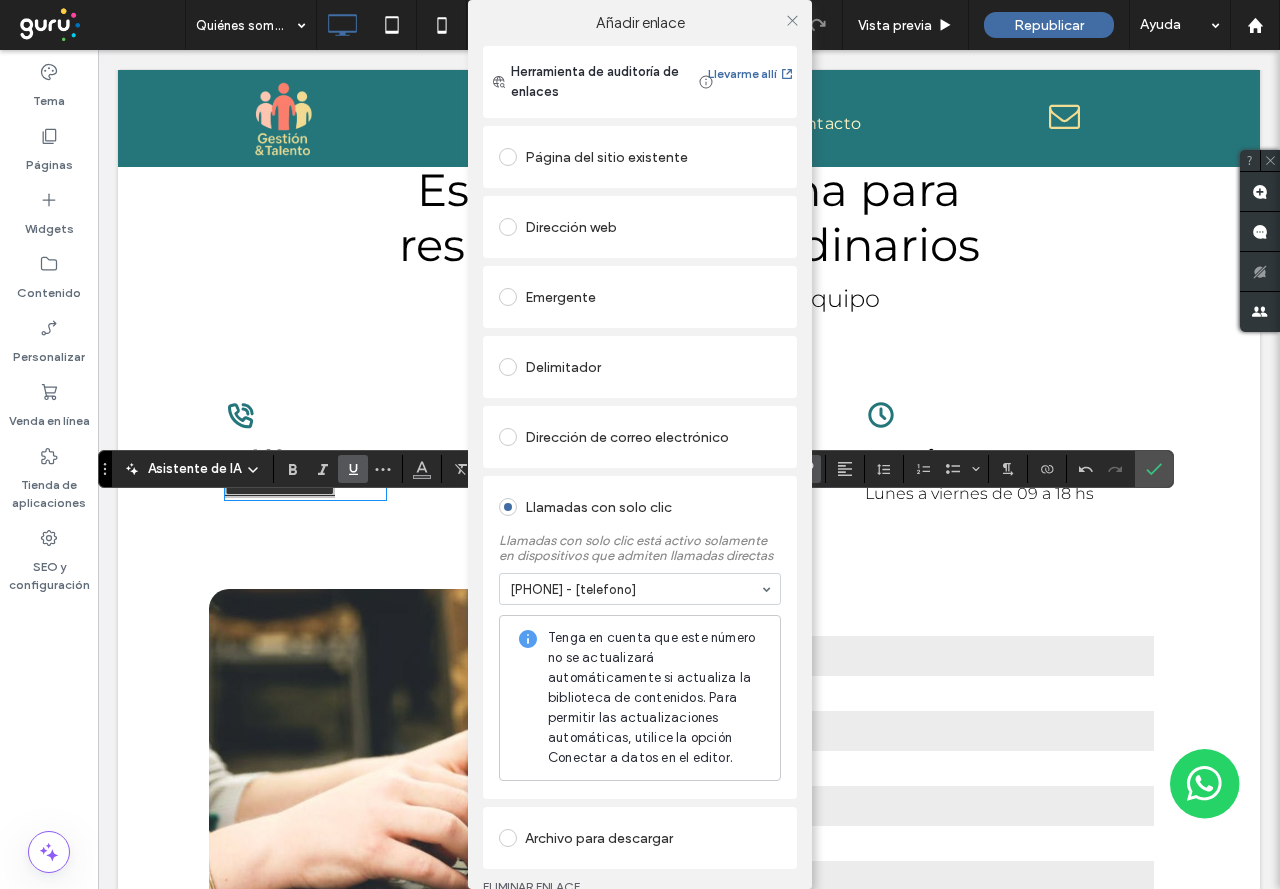 click on "Añadir enlace Herramienta de auditoría de enlaces Llevarme allí Página del sitio existente Quiénes somos Crear nueva página Ir a la página Dirección web Emergente Delimitador Dirección de correo electrónico Llamadas con solo clic Llamadas con solo clic está activo solamente en dispositivos que admiten llamadas directas +5490261153377967 - [telefono] Tenga en cuenta que este número no se actualizará automáticamente si actualiza la biblioteca de contenidos. Para permitir las actualizaciones automáticas, utilice la opción Conectar a datos en el editor. Archivo para descargar ELIMINAR ENLACE" at bounding box center (640, 444) 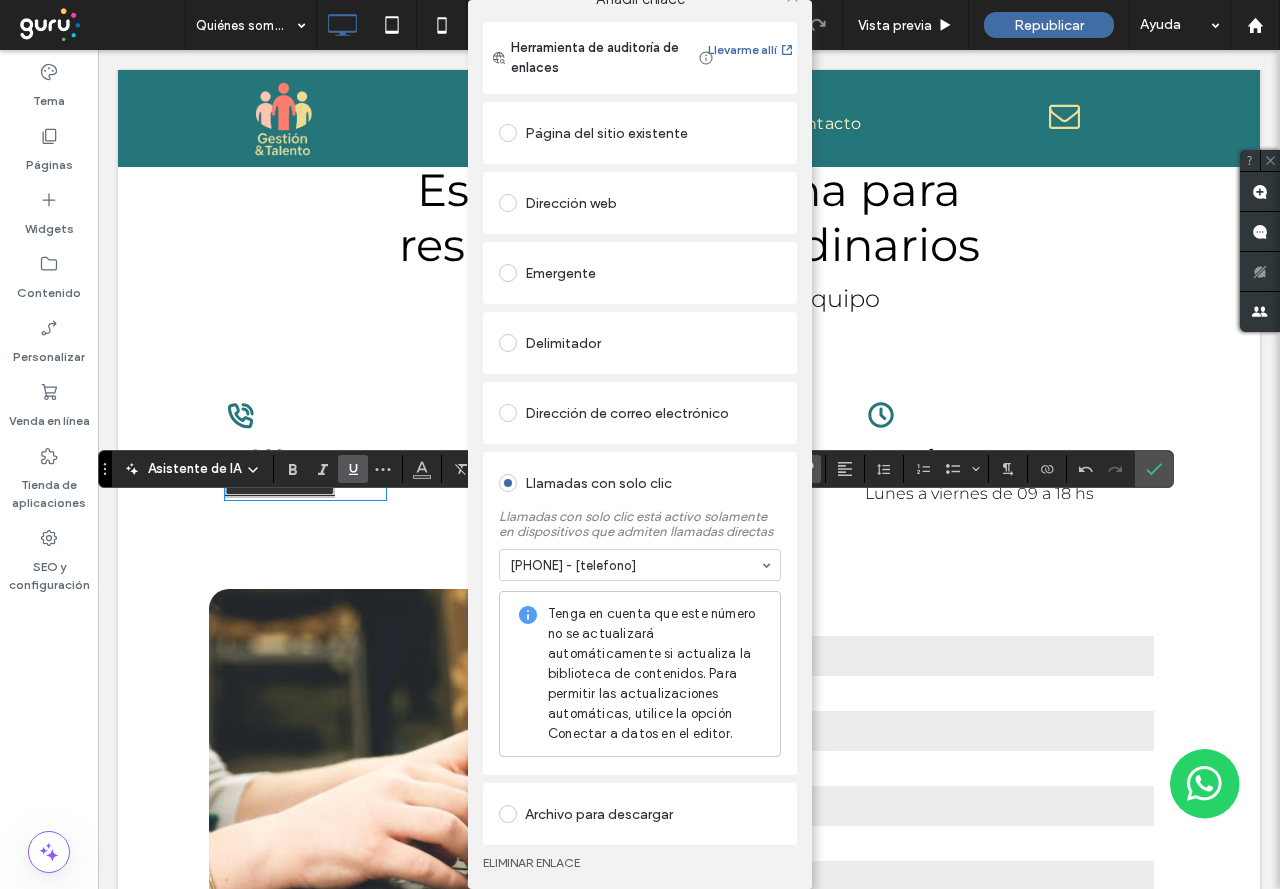 scroll, scrollTop: 36, scrollLeft: 0, axis: vertical 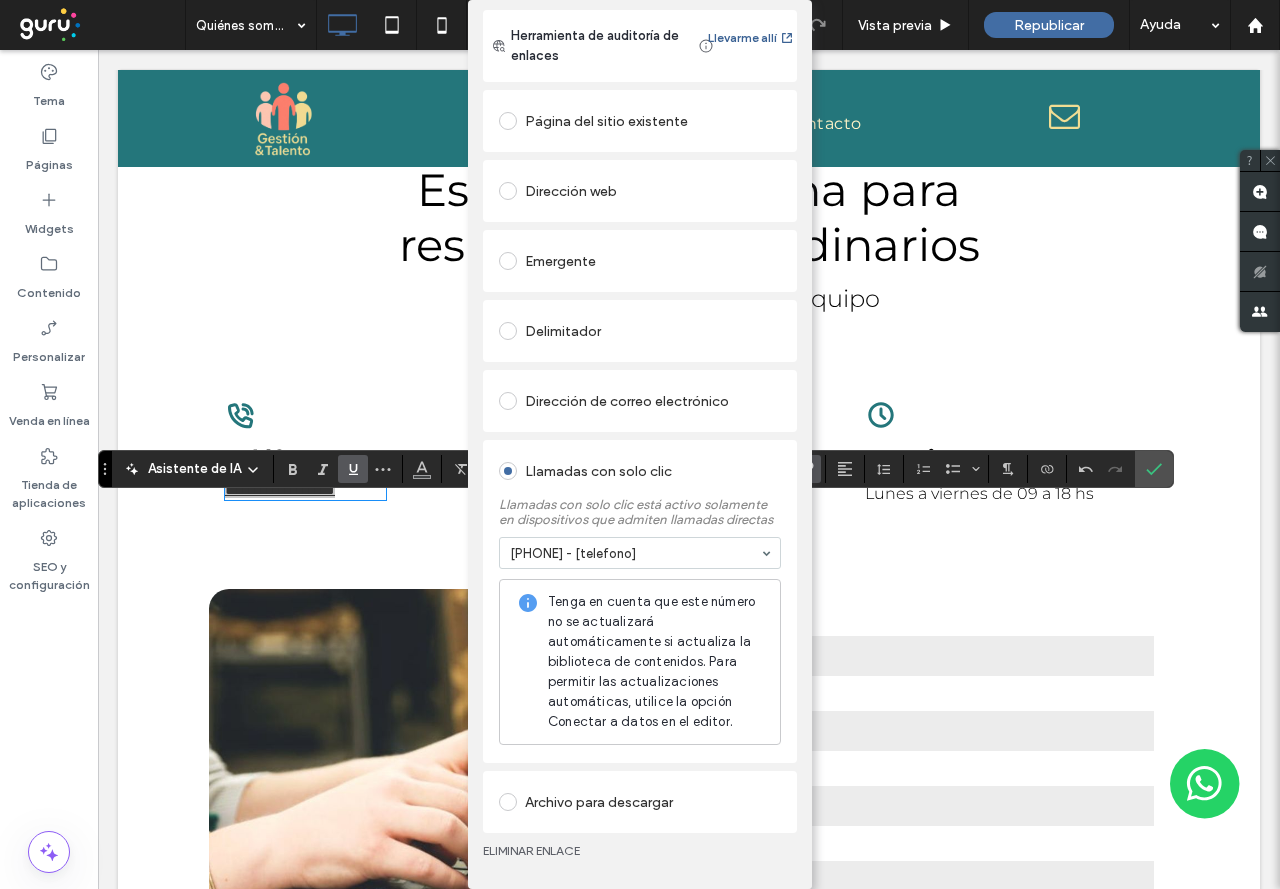 click 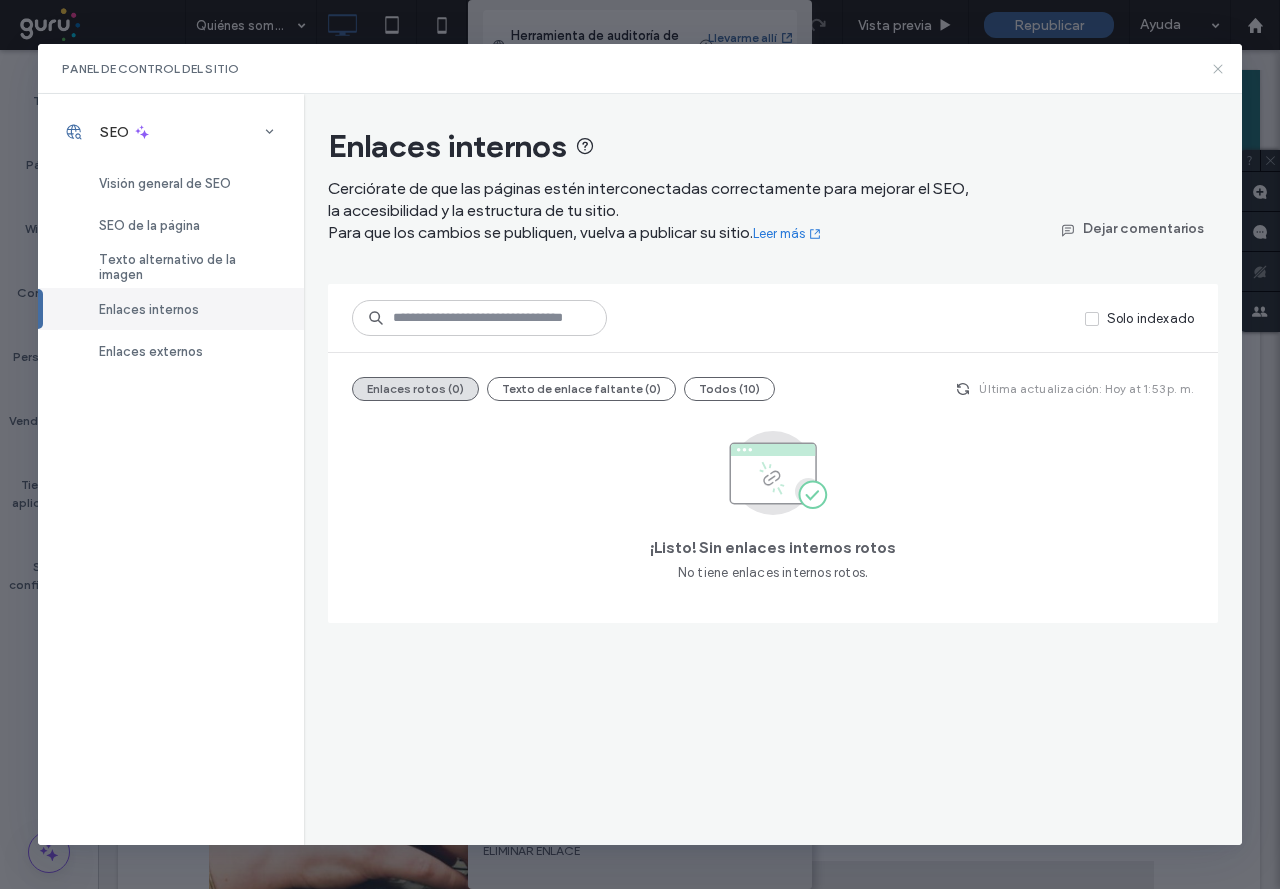 click 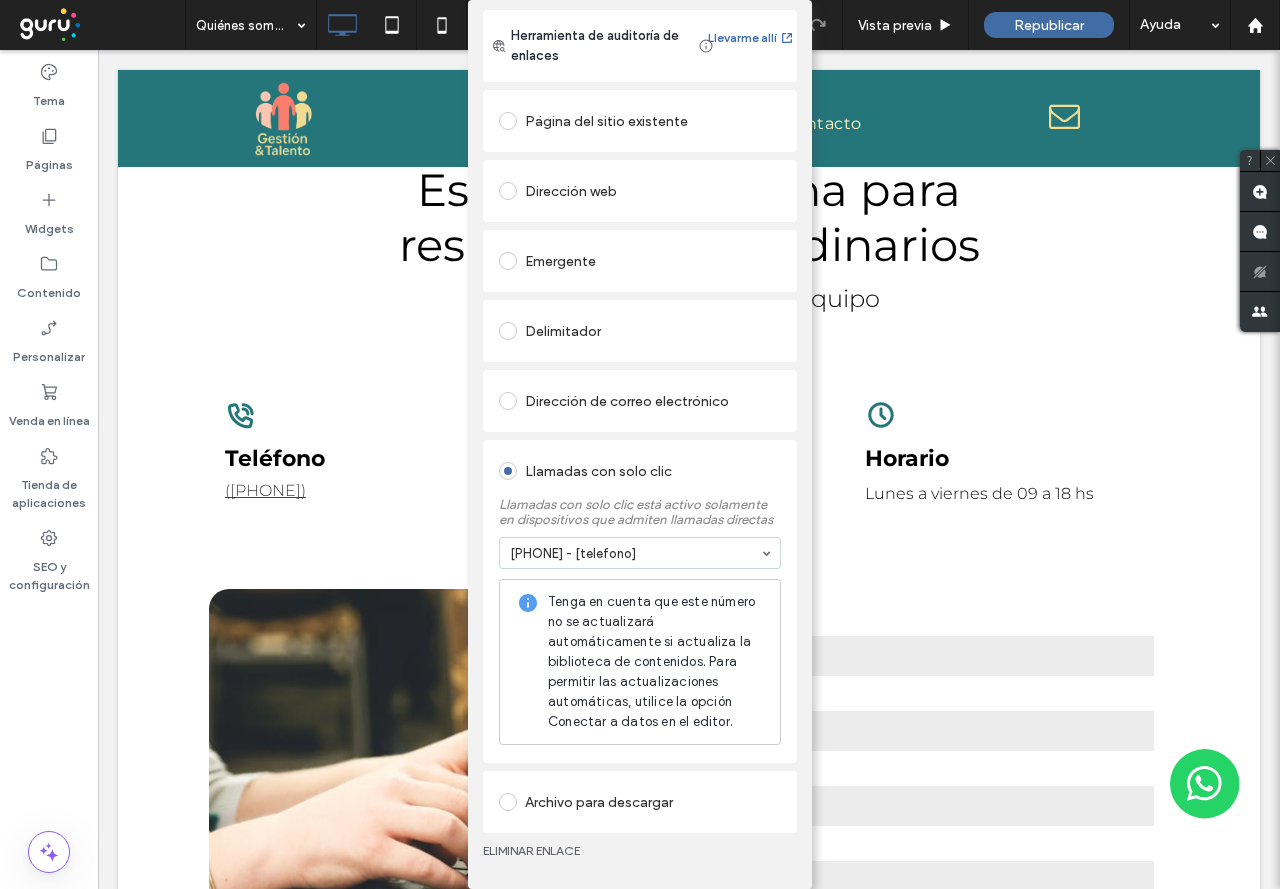 click on "Añadir enlace Herramienta de auditoría de enlaces Llevarme allí Página del sitio existente Quiénes somos Crear nueva página Ir a la página Dirección web Emergente Delimitador Dirección de correo electrónico Llamadas con solo clic Llamadas con solo clic está activo solamente en dispositivos que admiten llamadas directas +5490261153377967 - [telefono] Tenga en cuenta que este número no se actualizará automáticamente si actualiza la biblioteca de contenidos. Para permitir las actualizaciones automáticas, utilice la opción Conectar a datos en el editor. Archivo para descargar ELIMINAR ENLACE" at bounding box center [640, 444] 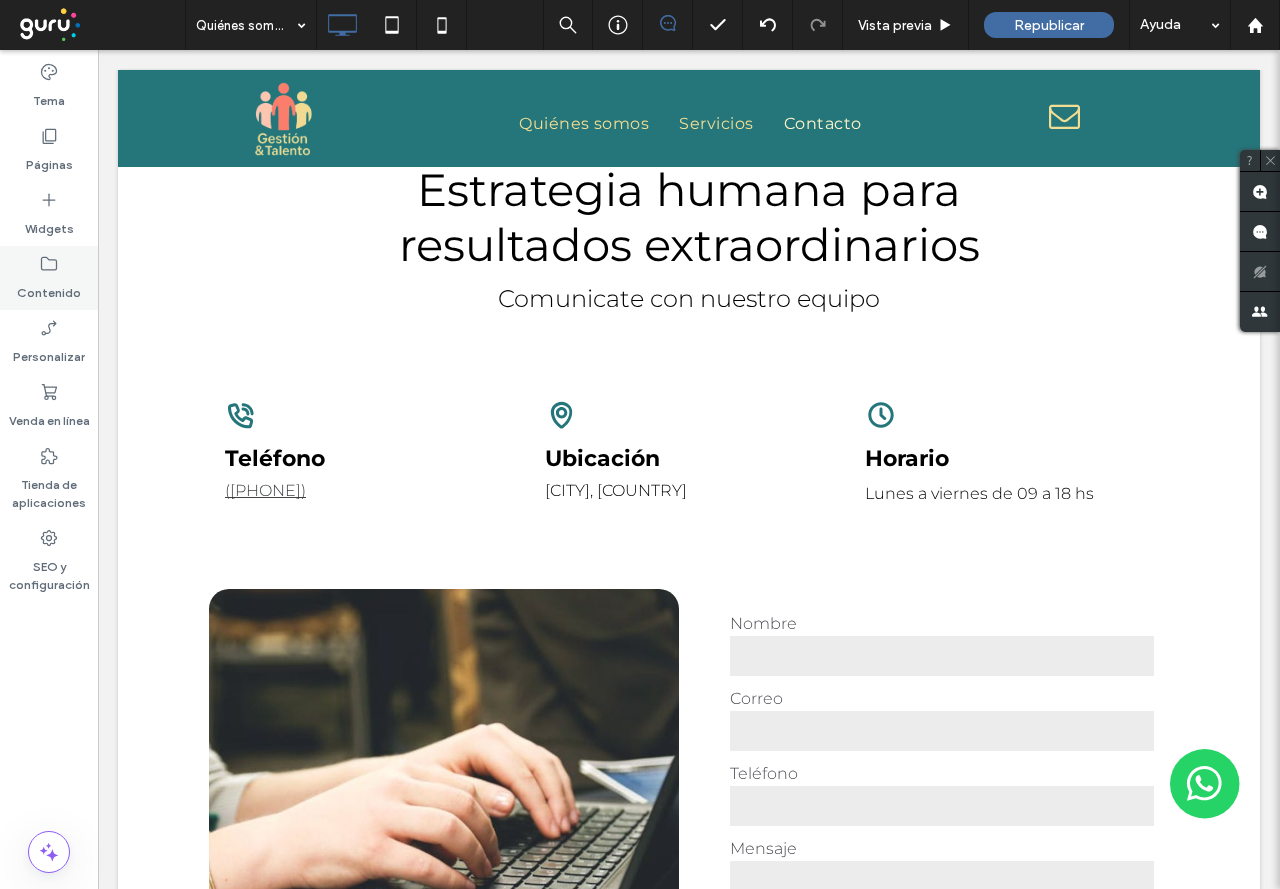 click 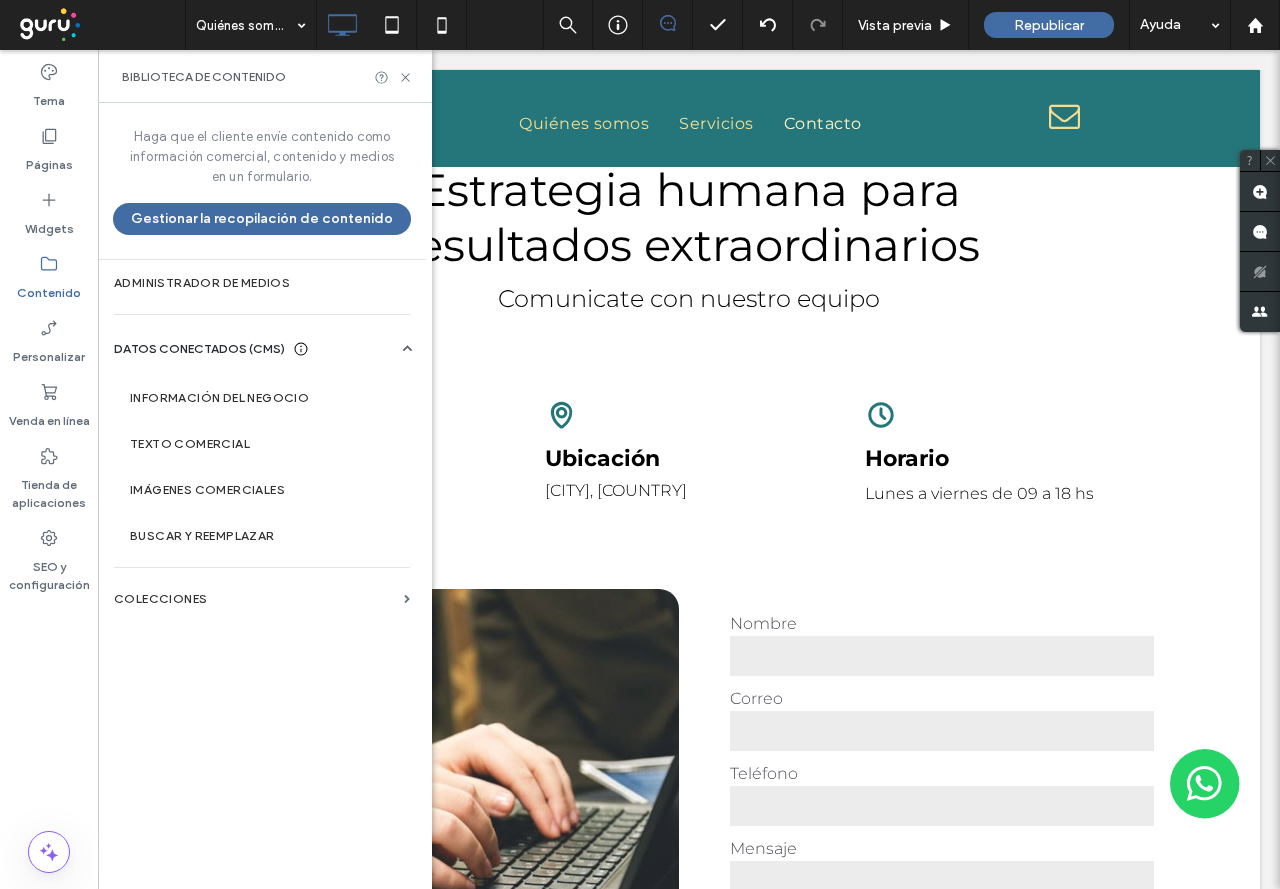 click on "DATOS CONECTADOS (CMS)" at bounding box center [199, 349] 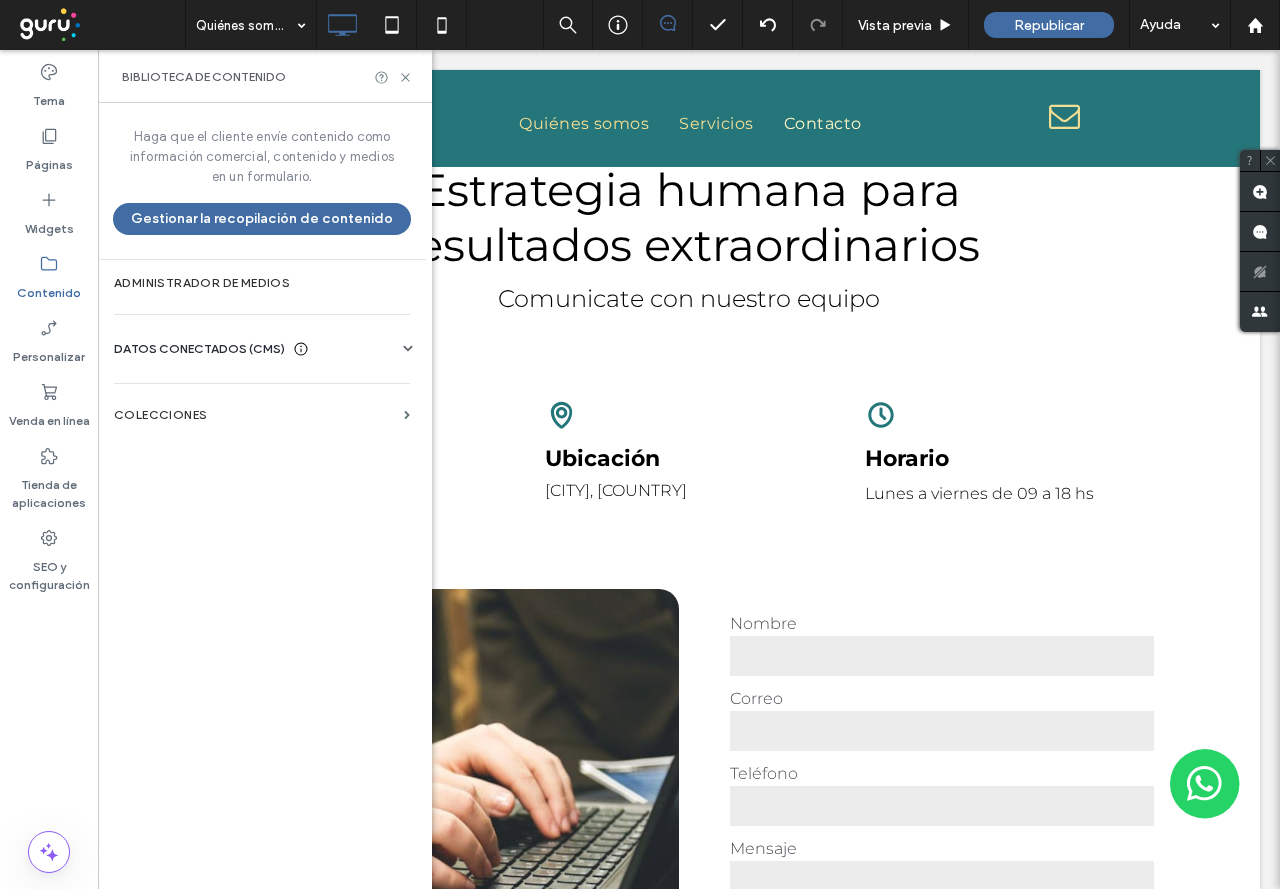 click on "DATOS CONECTADOS (CMS)" at bounding box center (199, 349) 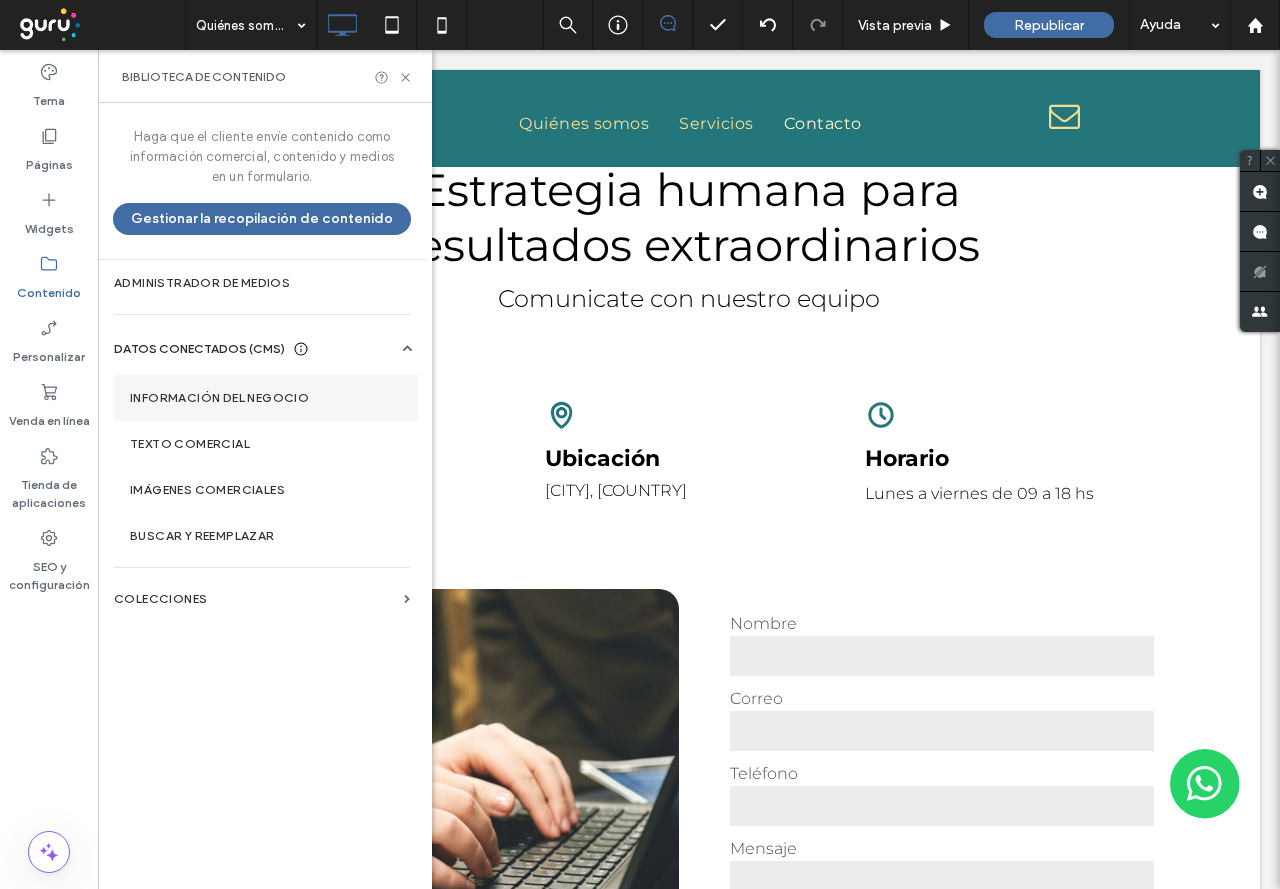click on "Información del negocio" at bounding box center (266, 398) 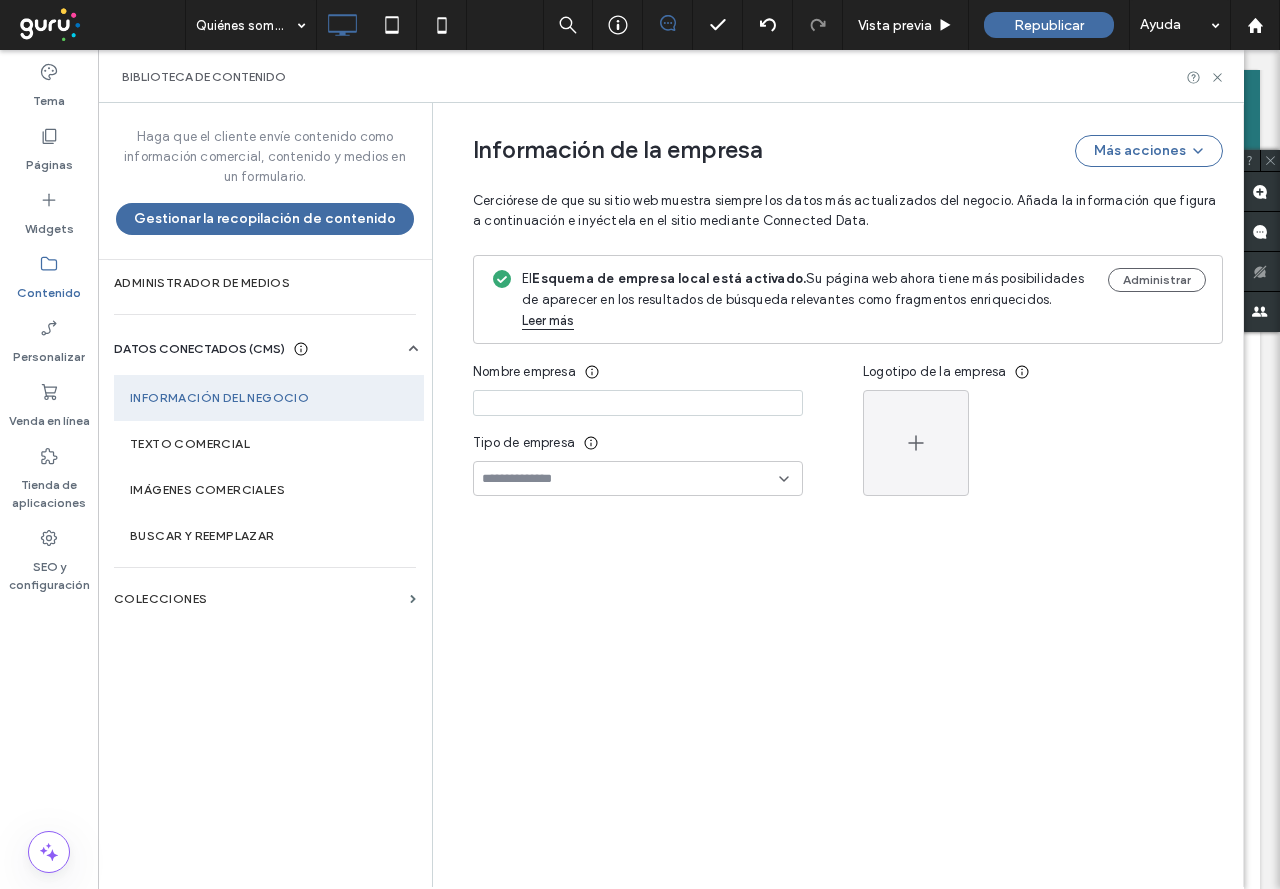 type on "**********" 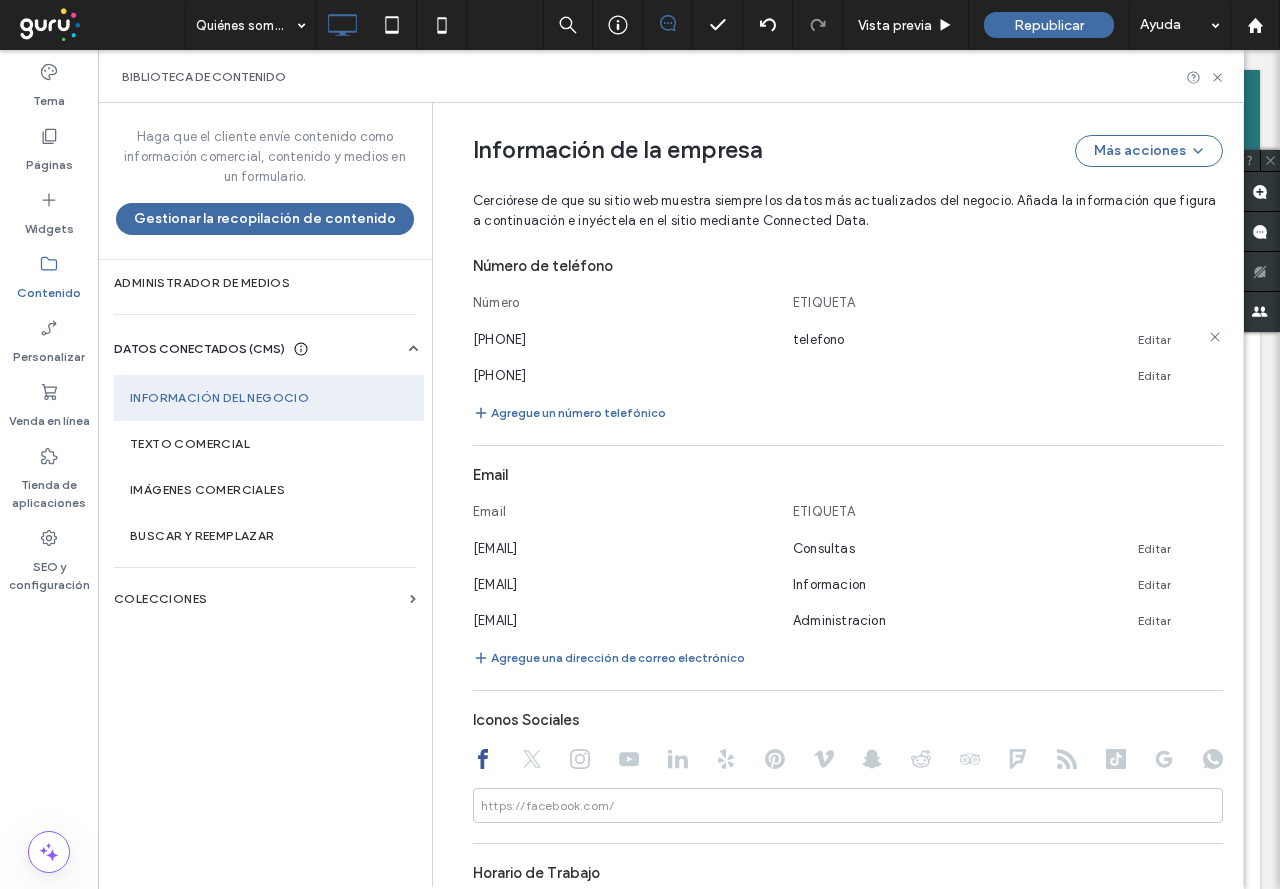 scroll, scrollTop: 723, scrollLeft: 0, axis: vertical 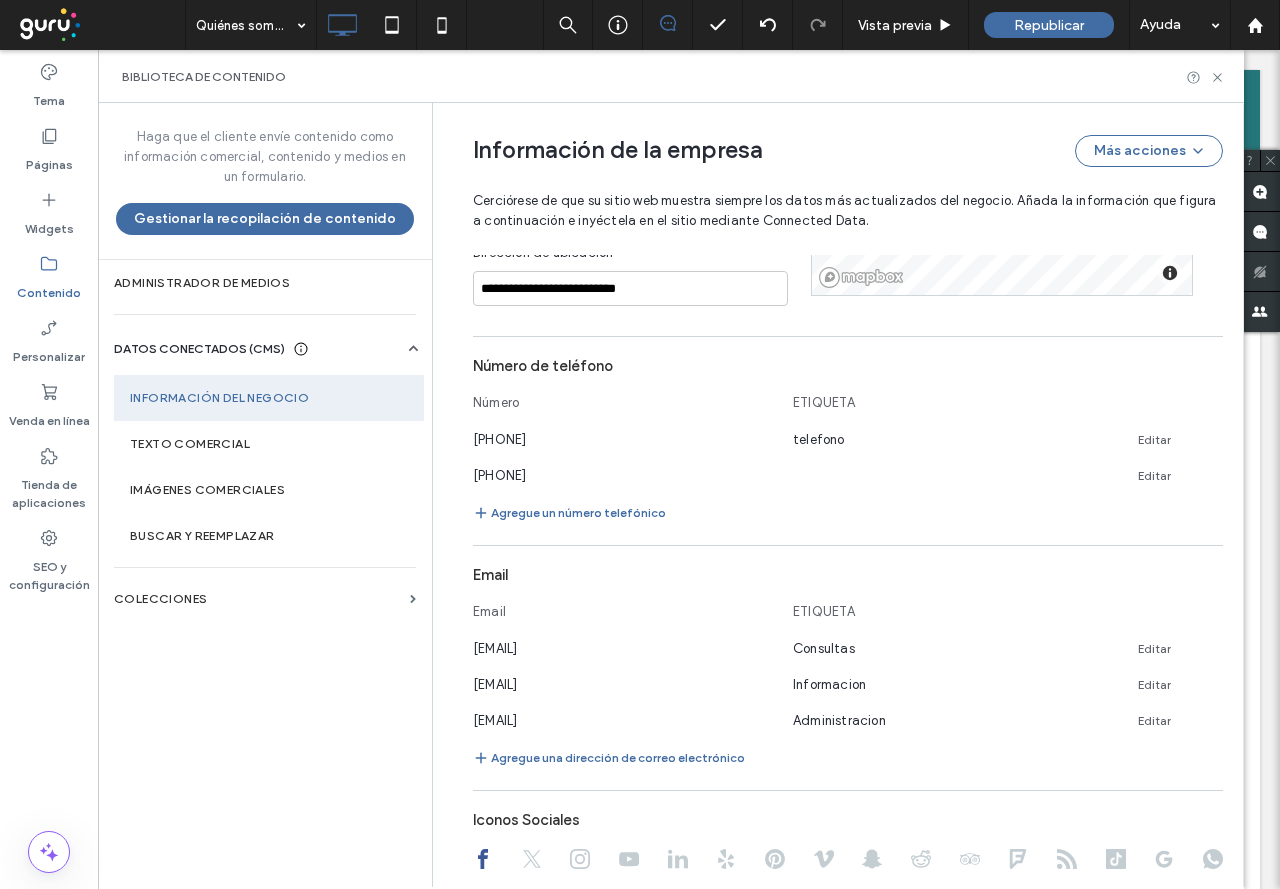 click on "Número de teléfono Número ETIQUETA [PHONE] telefono Editar [PHONE] Editar Agregue un número telefónico" at bounding box center [848, 436] 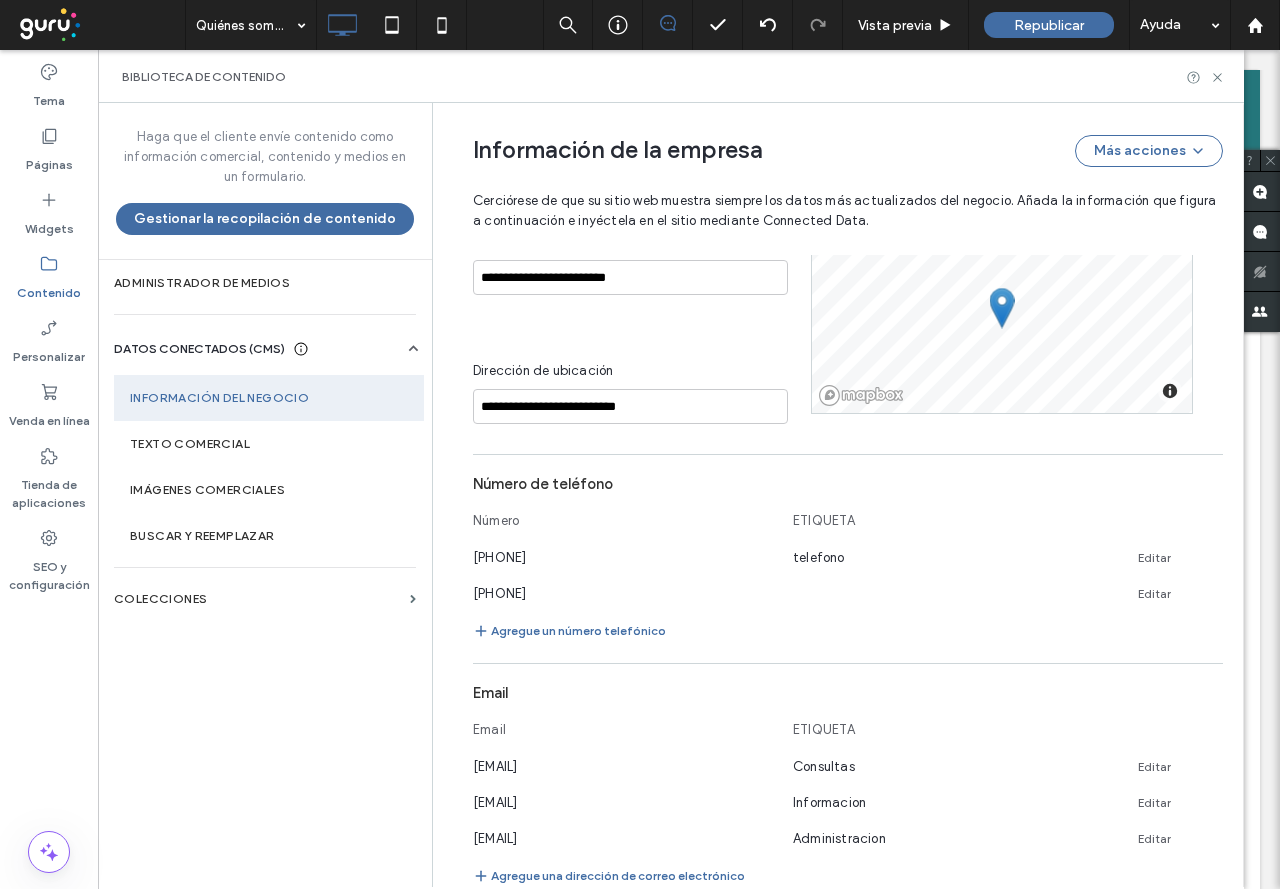 scroll, scrollTop: 736, scrollLeft: 0, axis: vertical 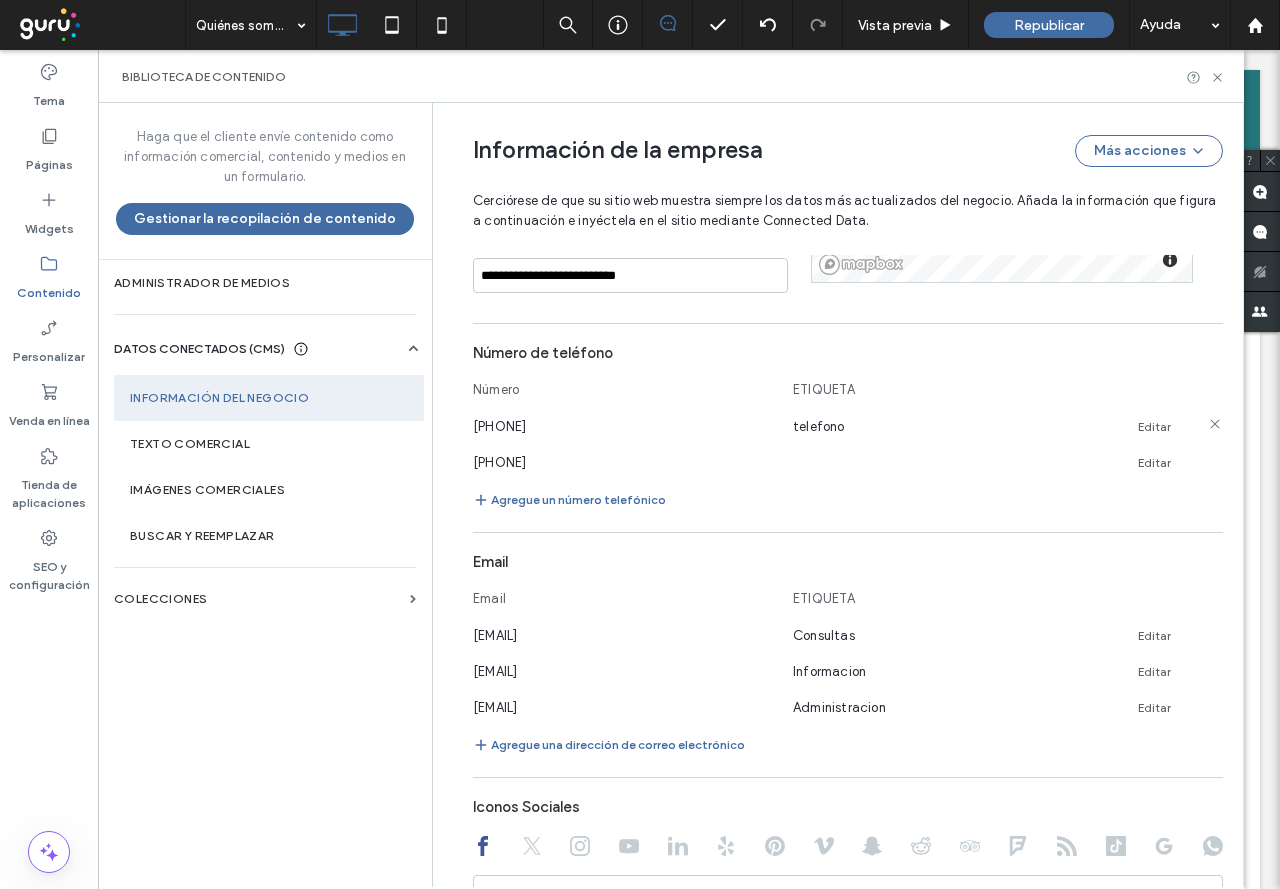 click on "[PHONE]" at bounding box center (623, 426) 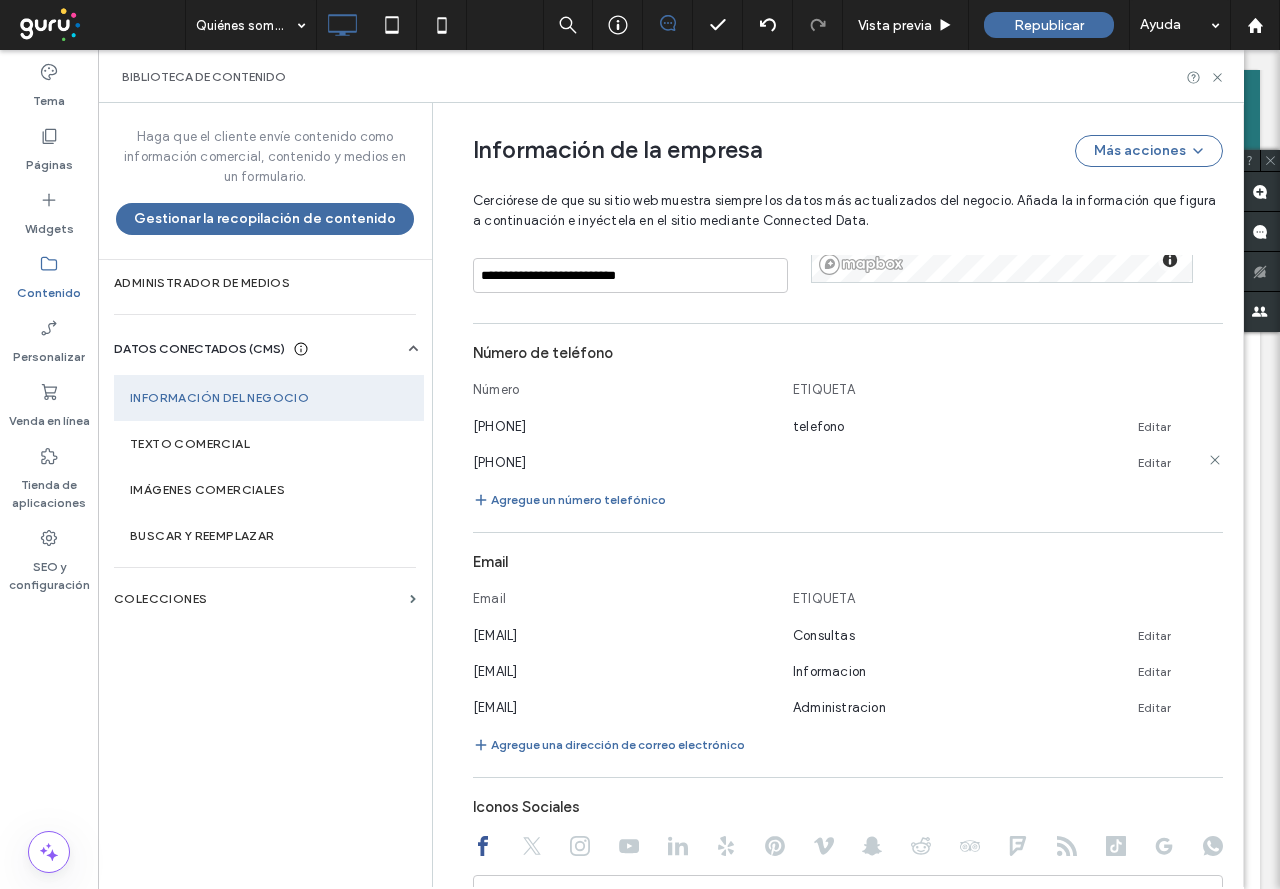 click on "[PHONE]" at bounding box center [623, 462] 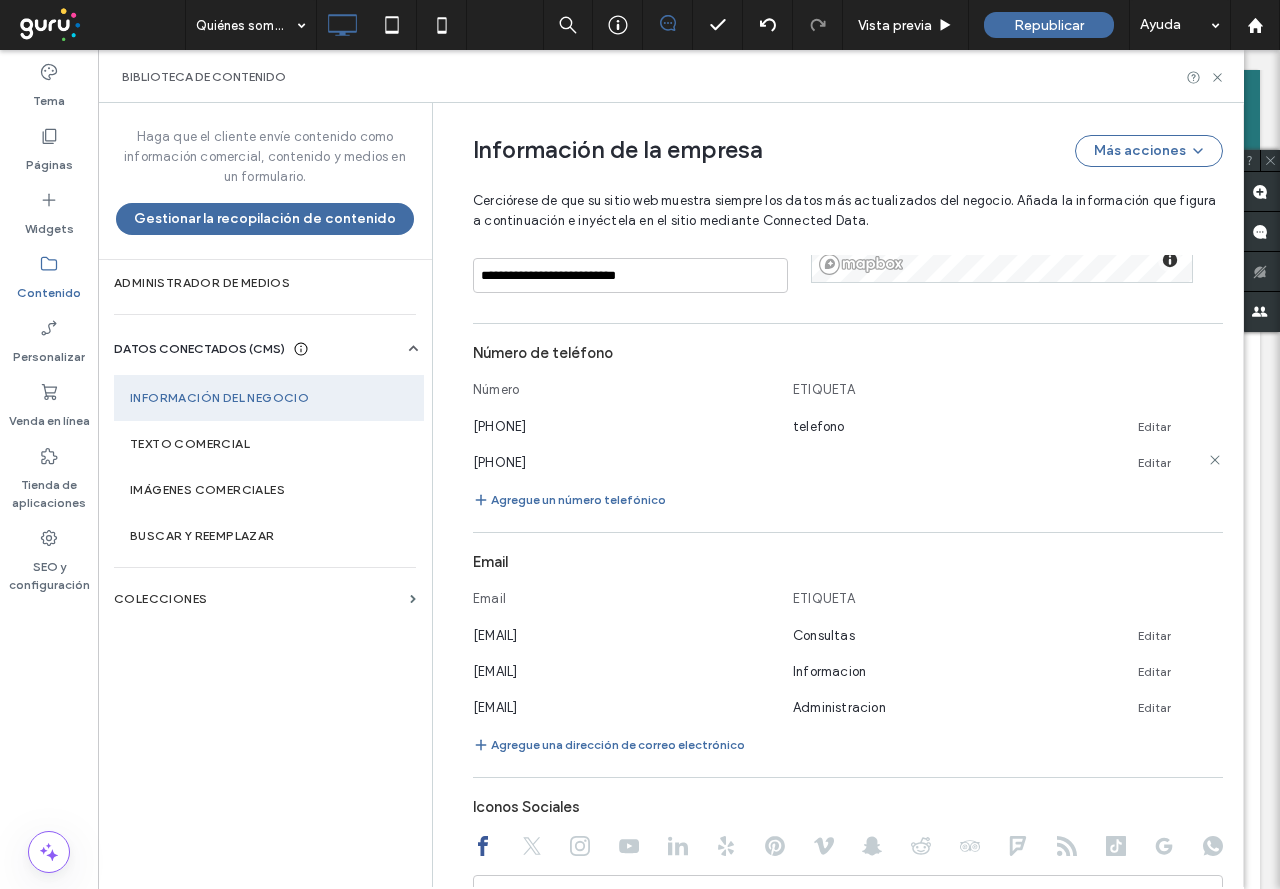 click 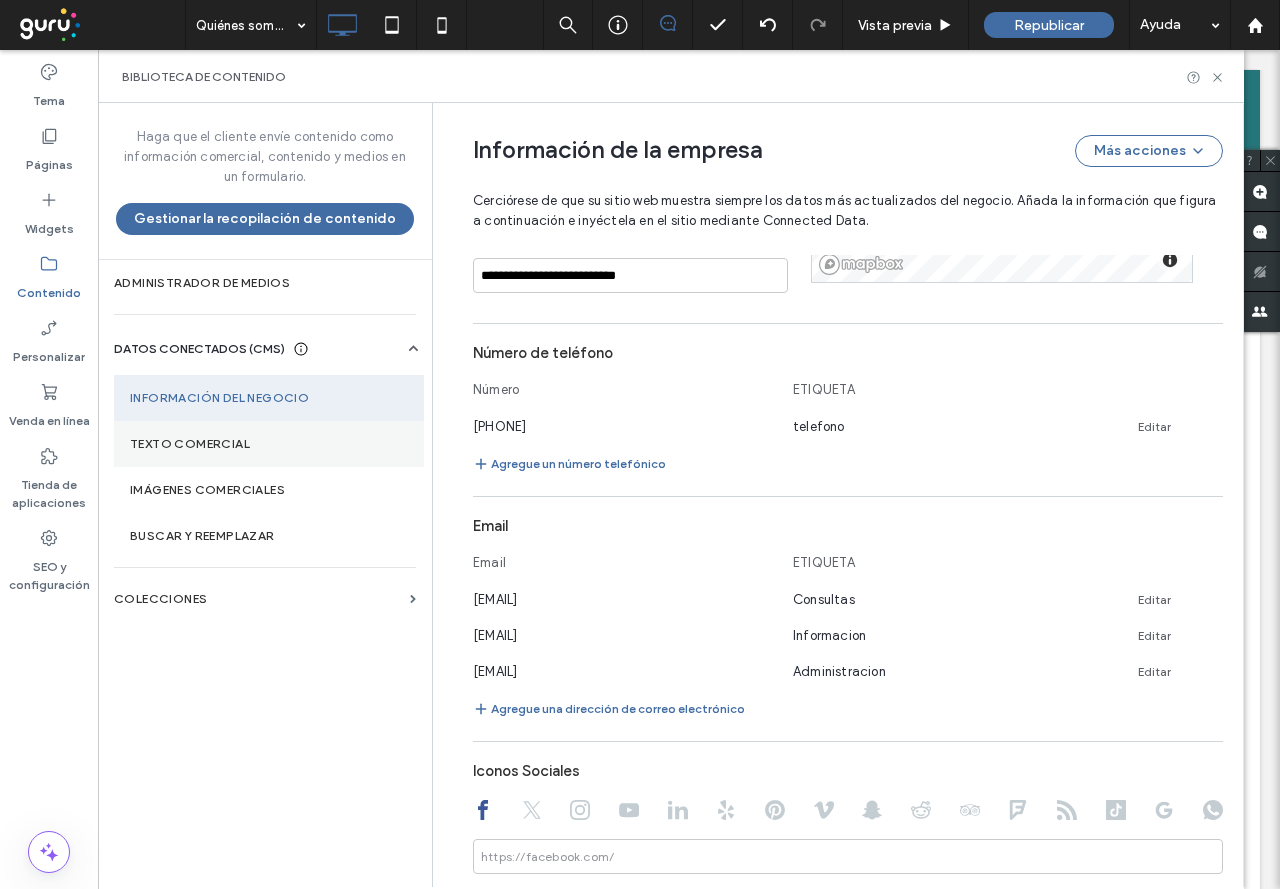 click on "Texto comercial" at bounding box center [269, 444] 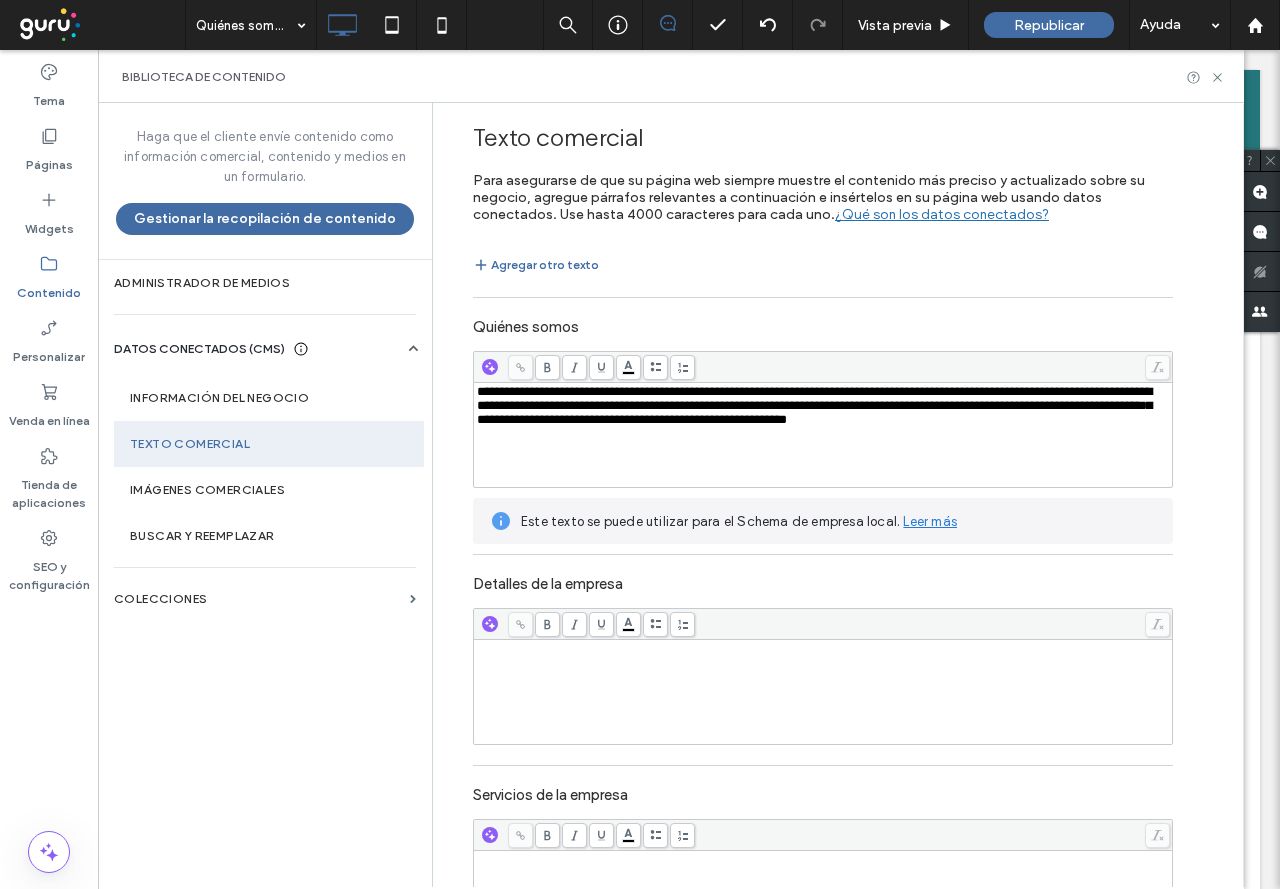 click on "Haga que el cliente envíe contenido como información comercial, contenido y medios en un formulario. Gestionar la recopilación de contenido Administrador de medios DATOS CONECTADOS (CMS) Información del negocio Texto comercial Imágenes comerciales Buscar y reemplazar COLECCIONES" at bounding box center [265, 494] 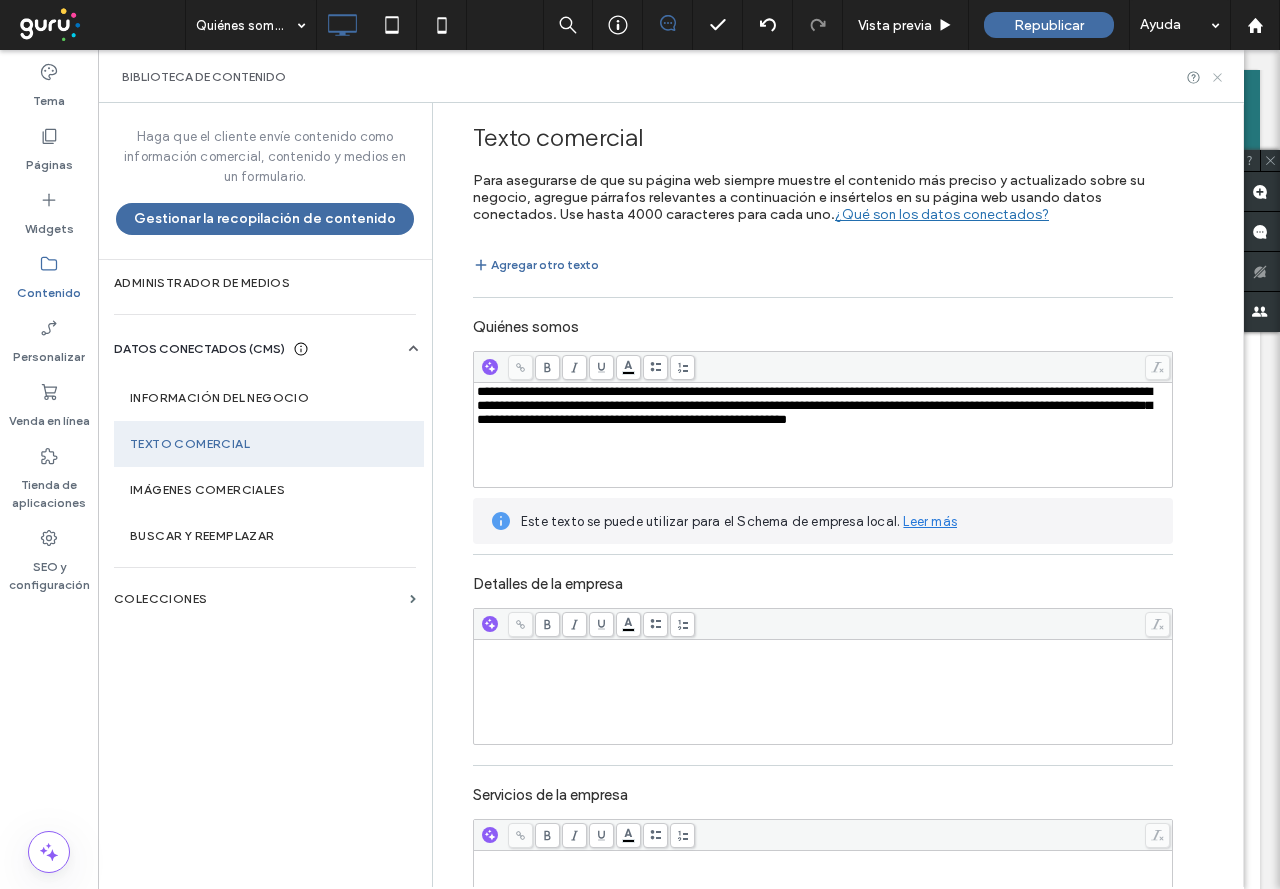 drag, startPoint x: 1219, startPoint y: 69, endPoint x: 1111, endPoint y: 22, distance: 117.7837 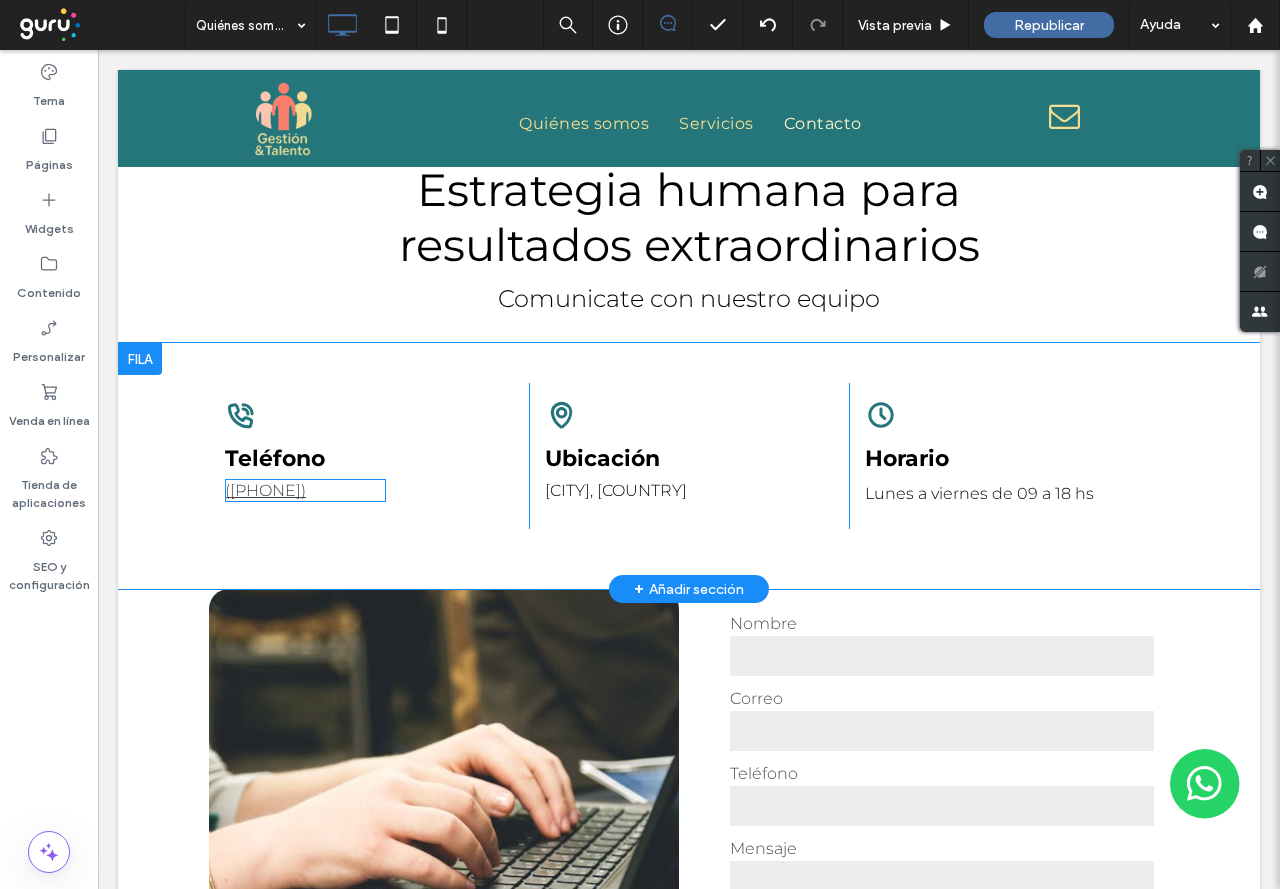 click on "([PHONE])" at bounding box center (265, 490) 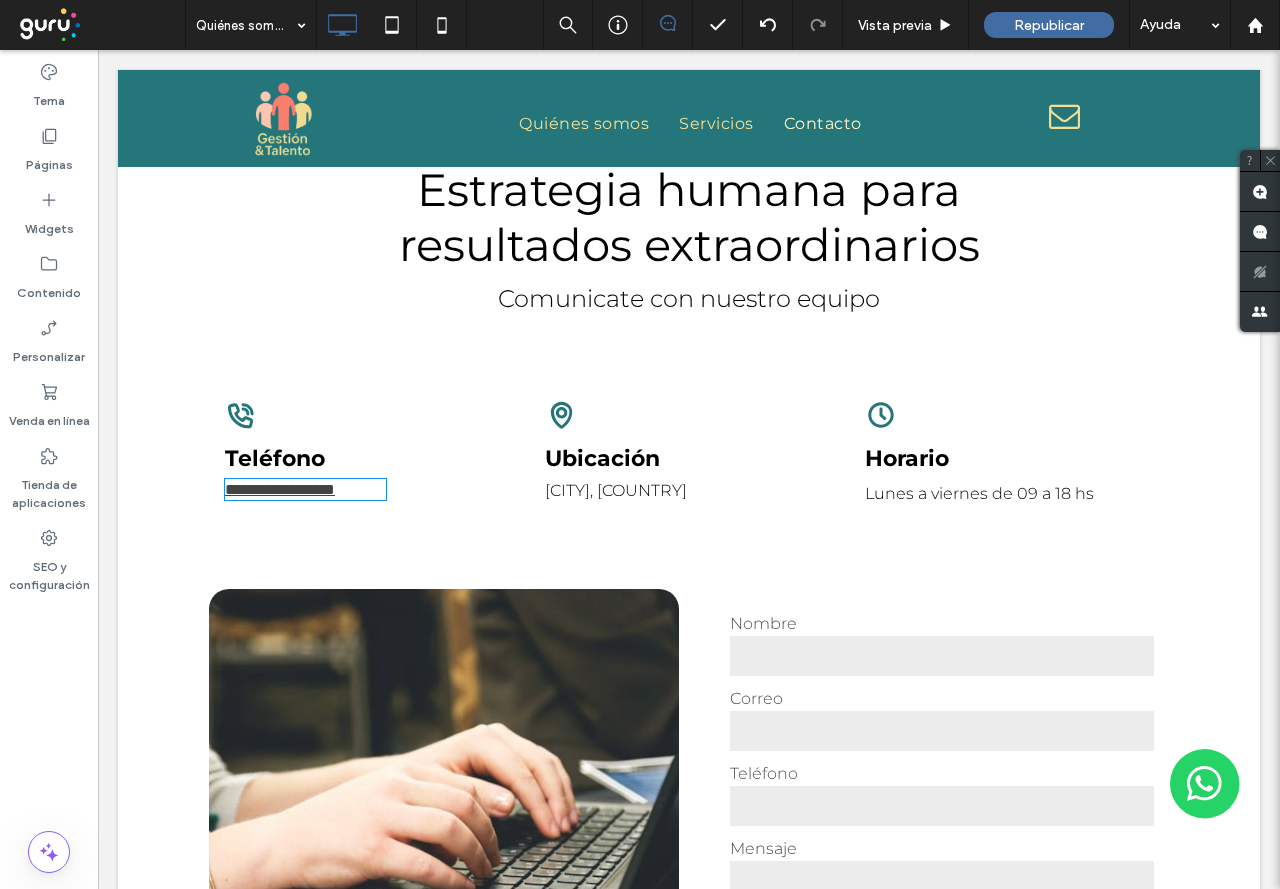 click on "**********" at bounding box center [280, 489] 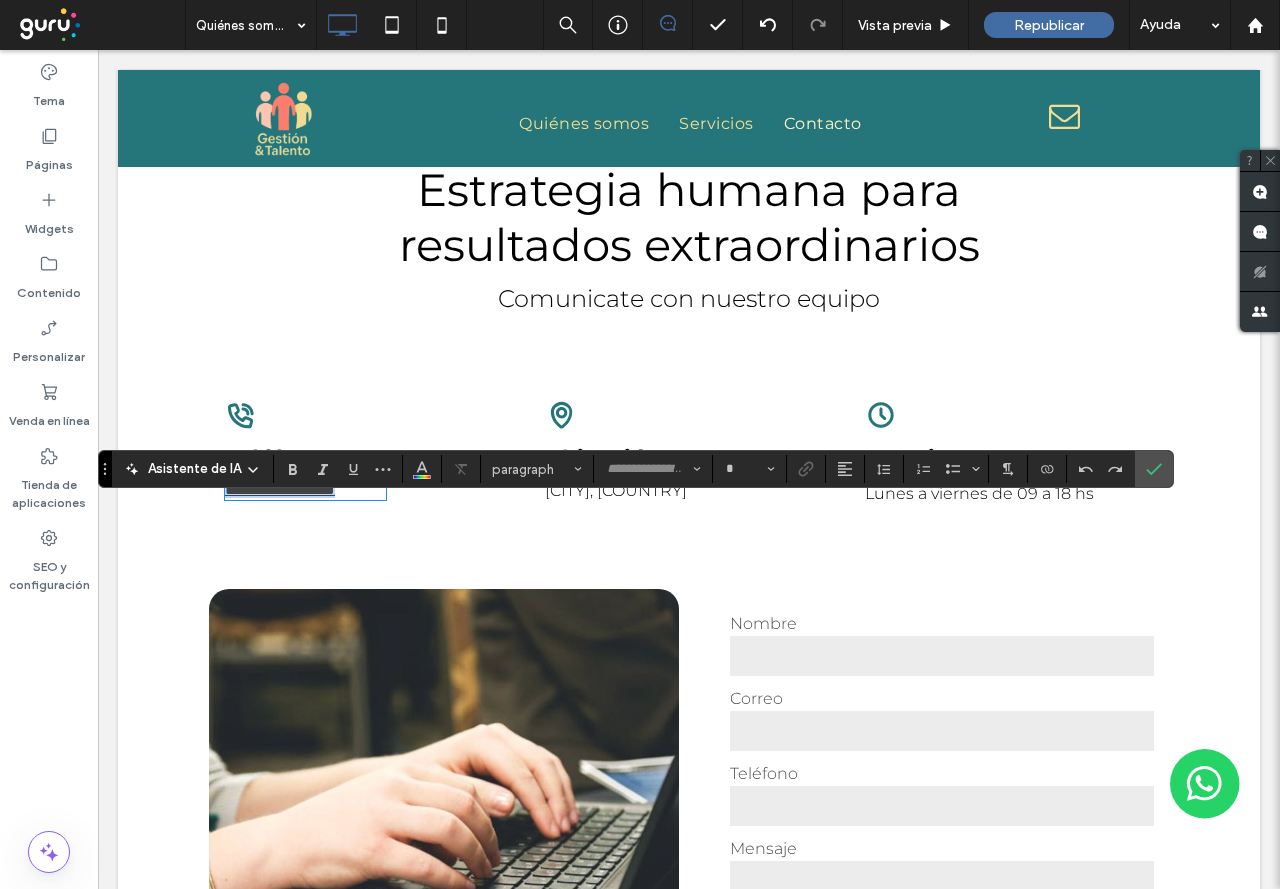 type on "**********" 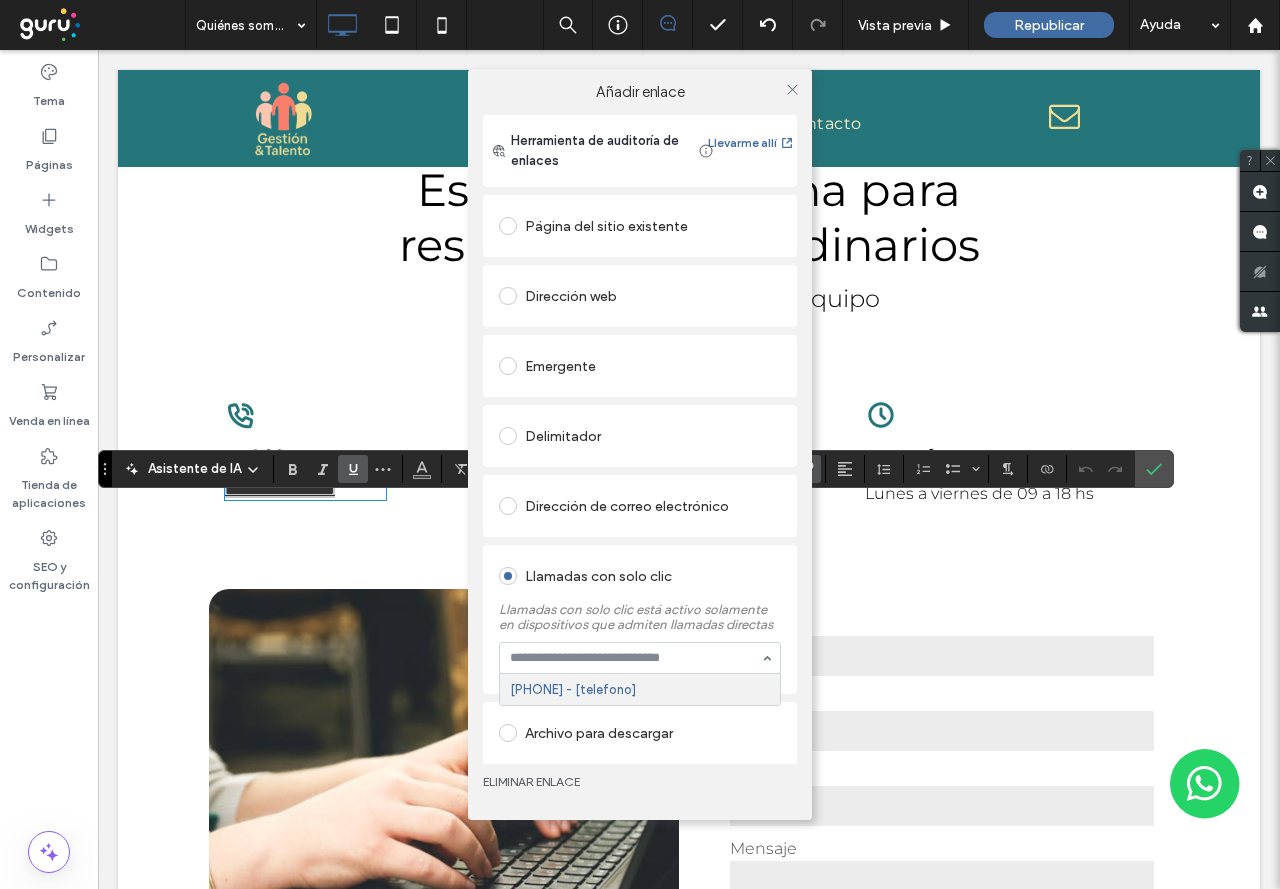 click at bounding box center [635, 658] 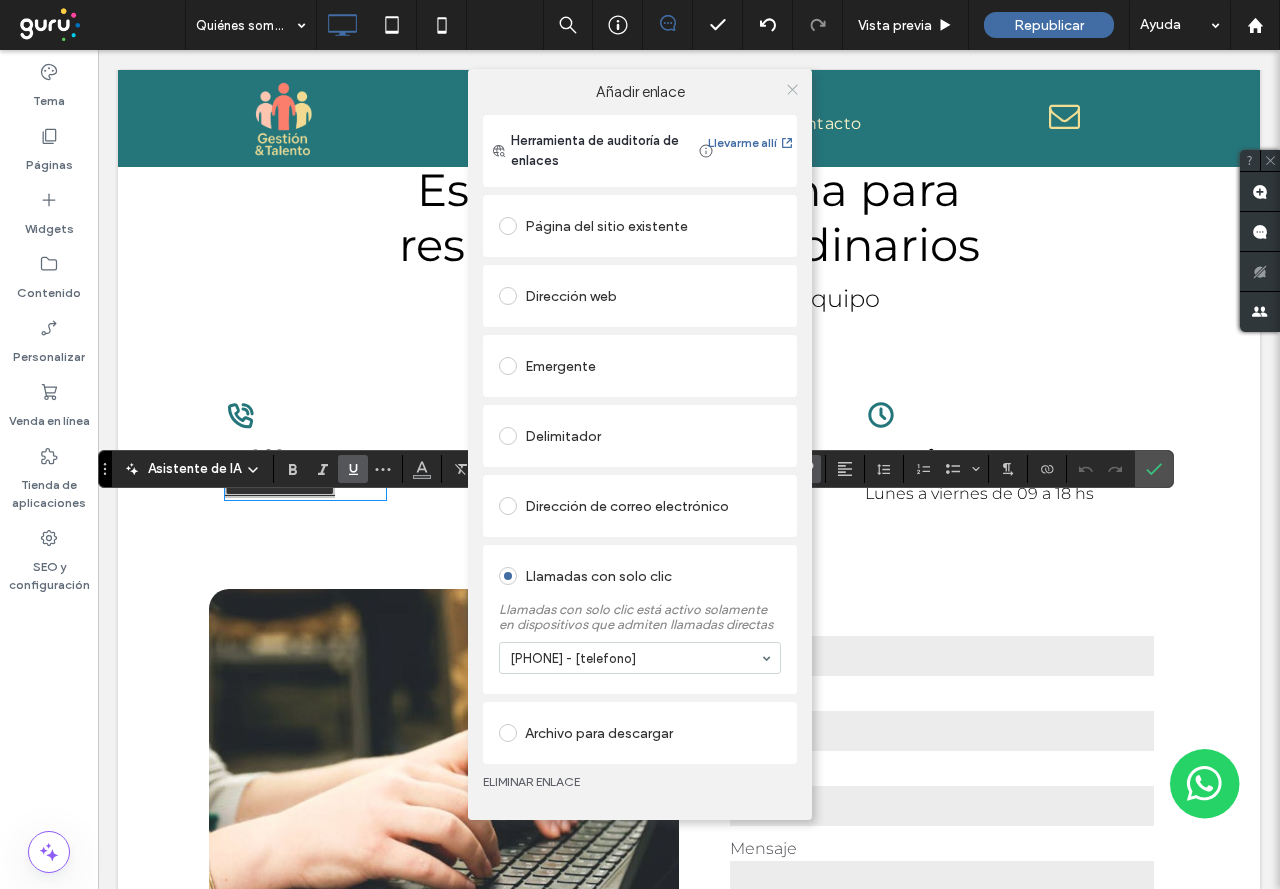 click 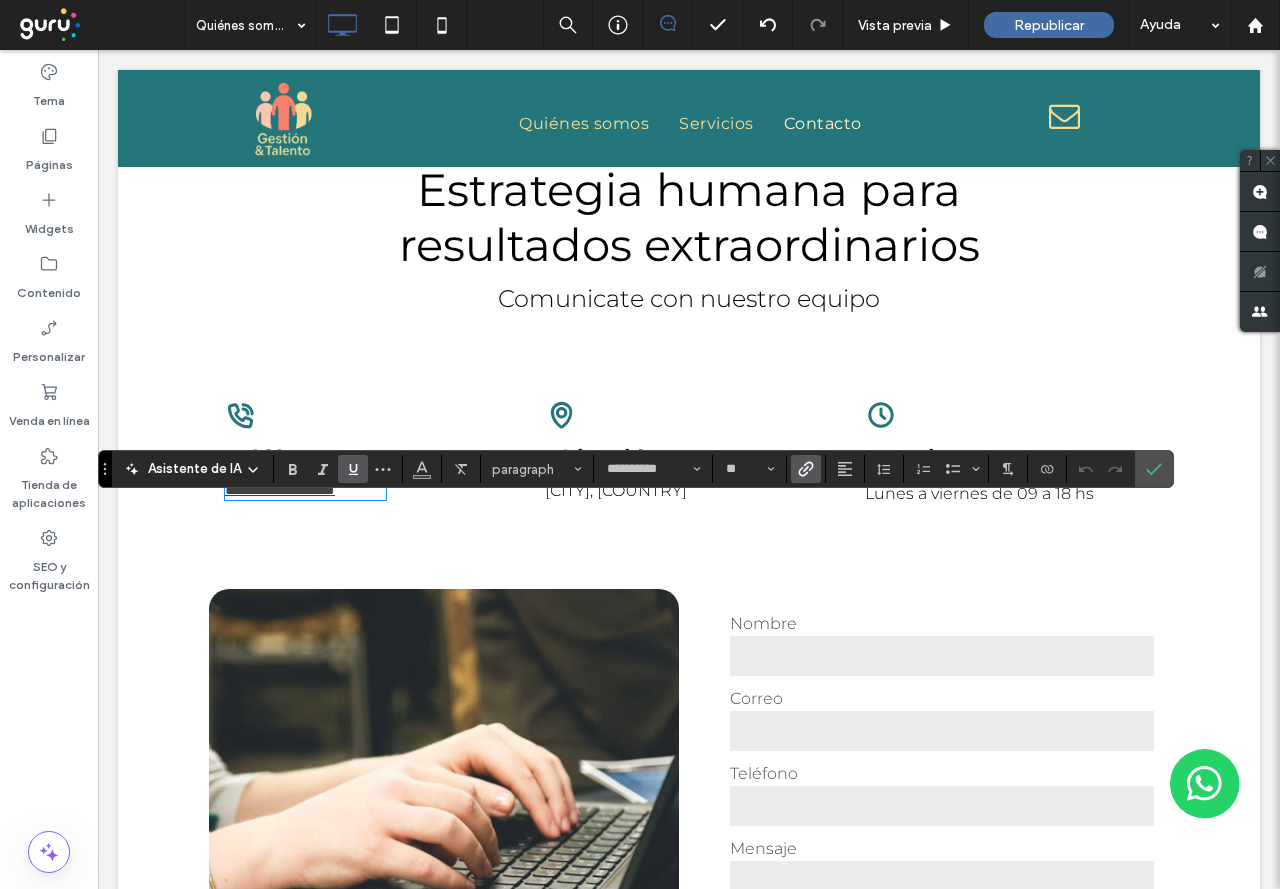 click on "Un dibujo en blanco y negro de un corazón sobre un fondo blanco.
Teléfono
[PHONE]
Click To Paste" at bounding box center (369, 456) 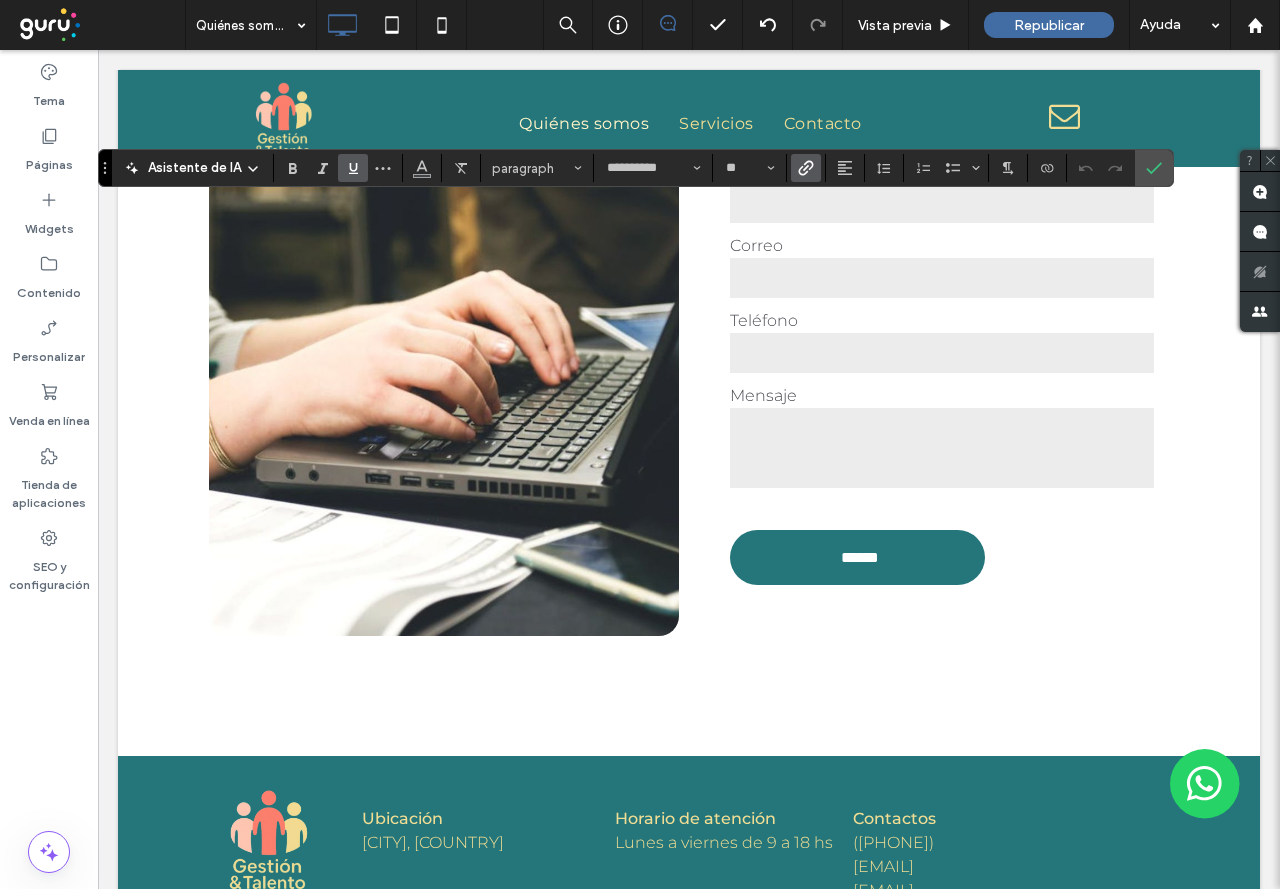 scroll, scrollTop: 2462, scrollLeft: 0, axis: vertical 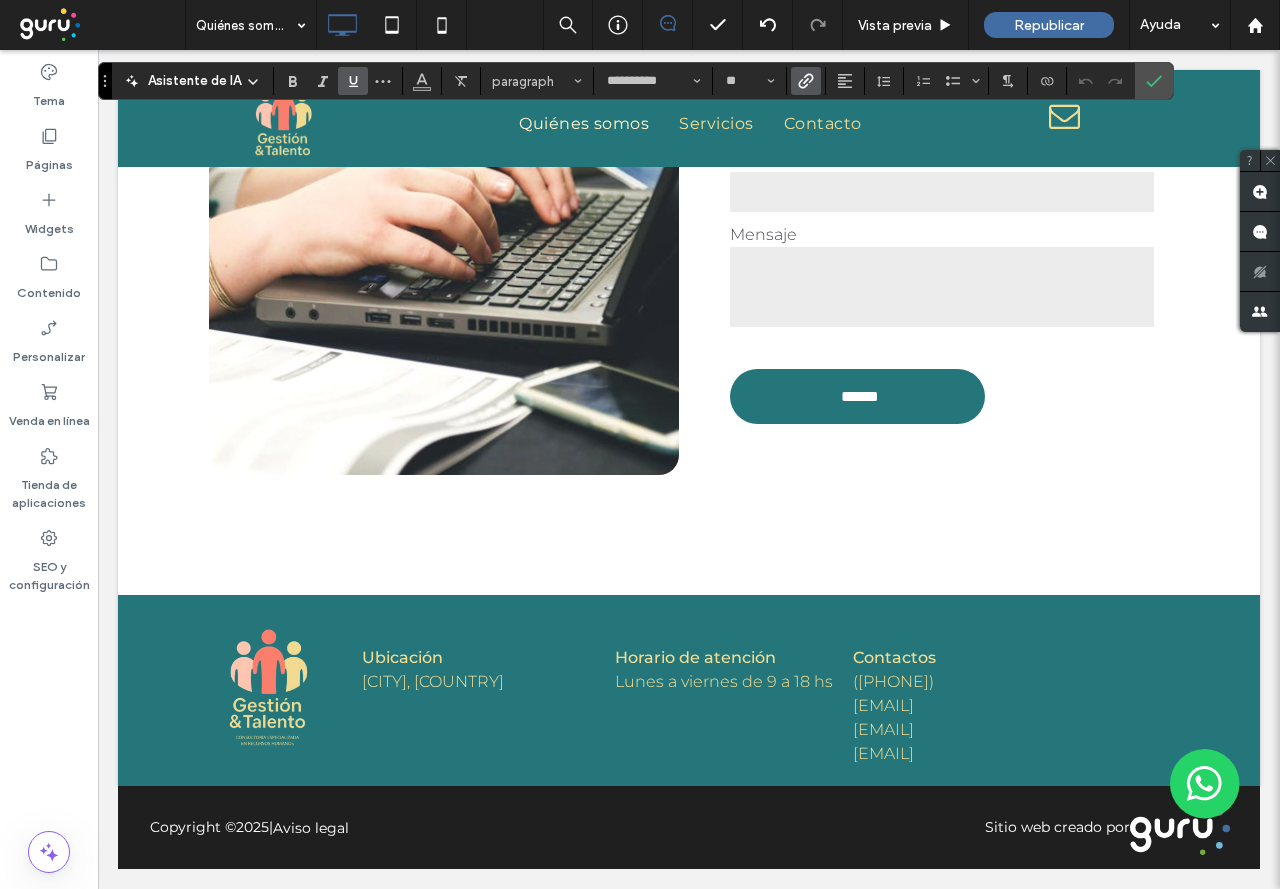 click on "([PHONE])" at bounding box center [893, 681] 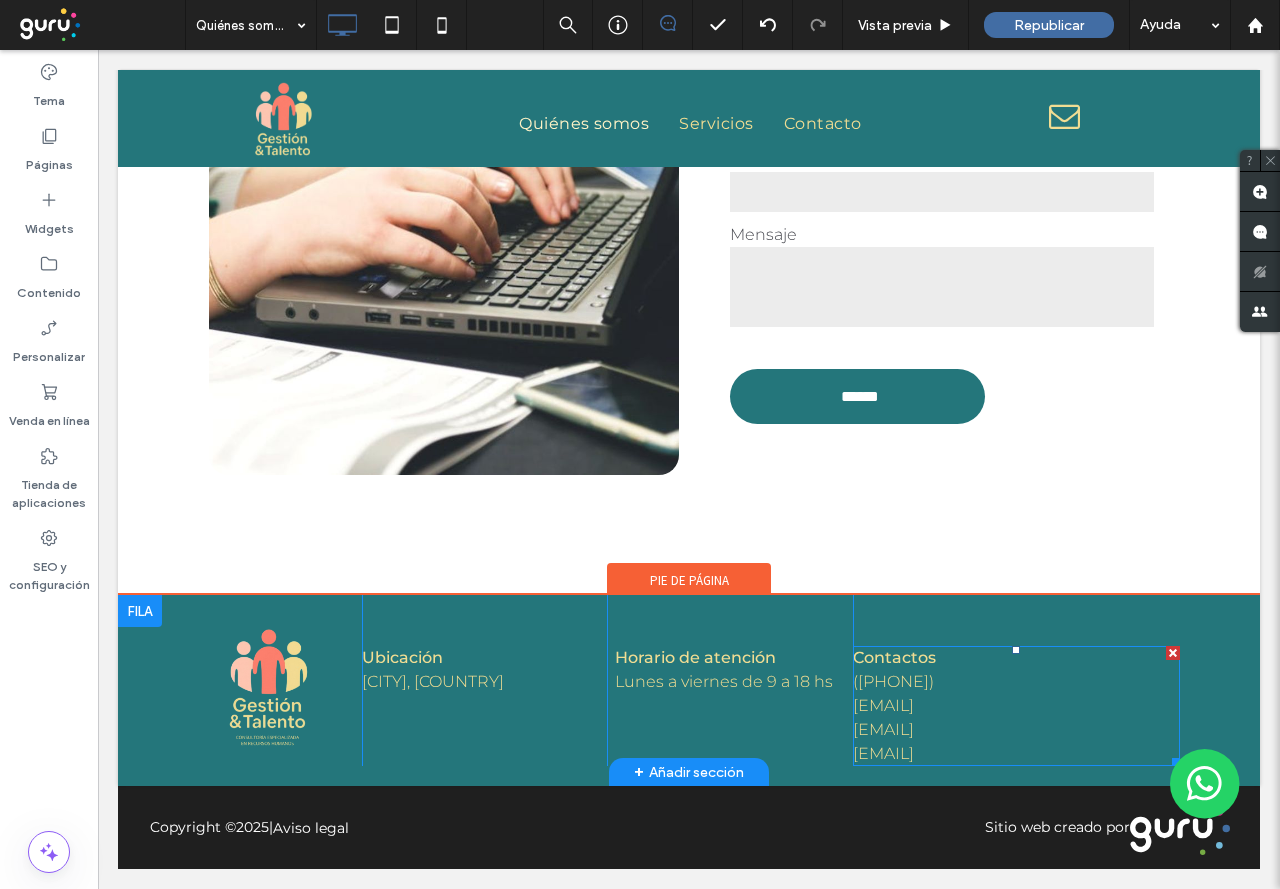 click on "([PHONE])" at bounding box center [893, 681] 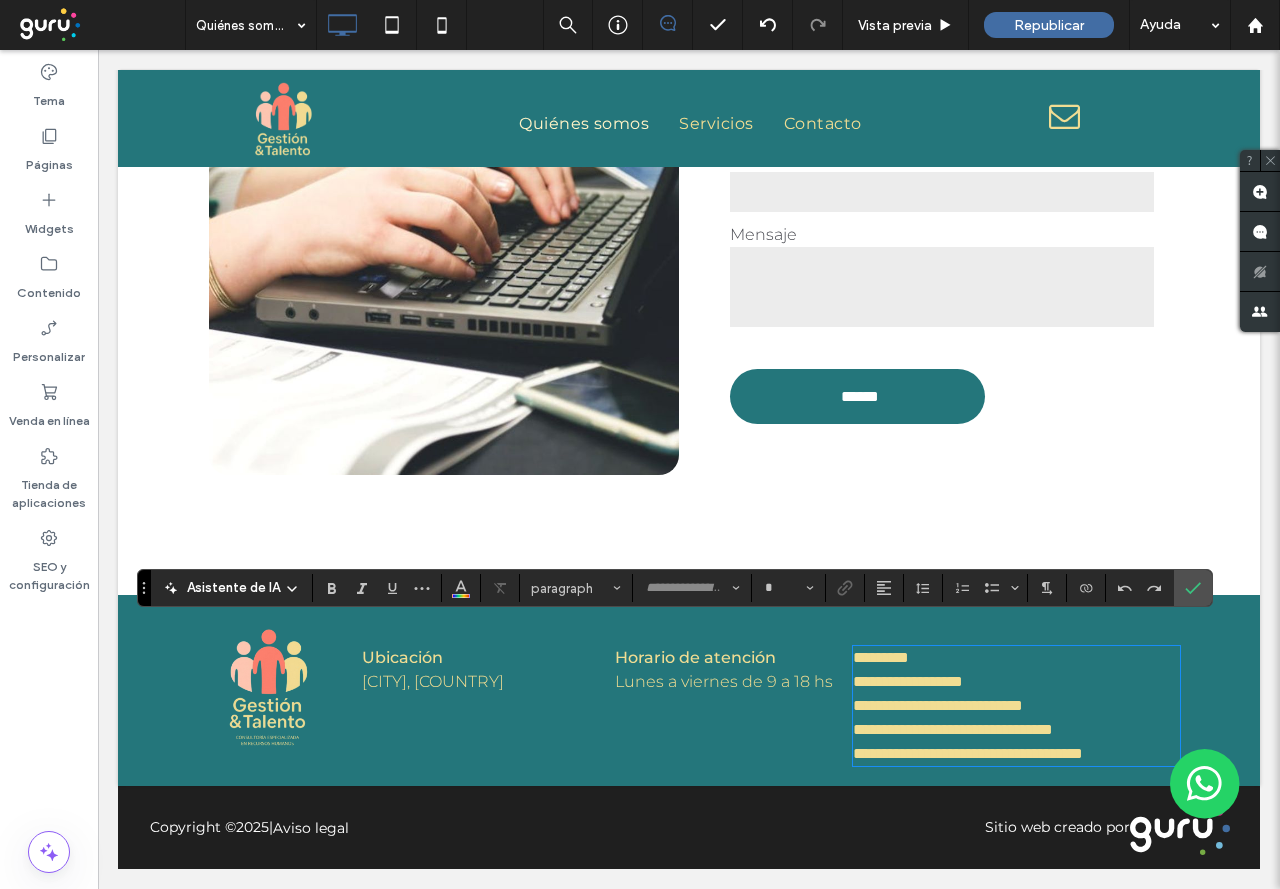 click on "**********" at bounding box center [908, 681] 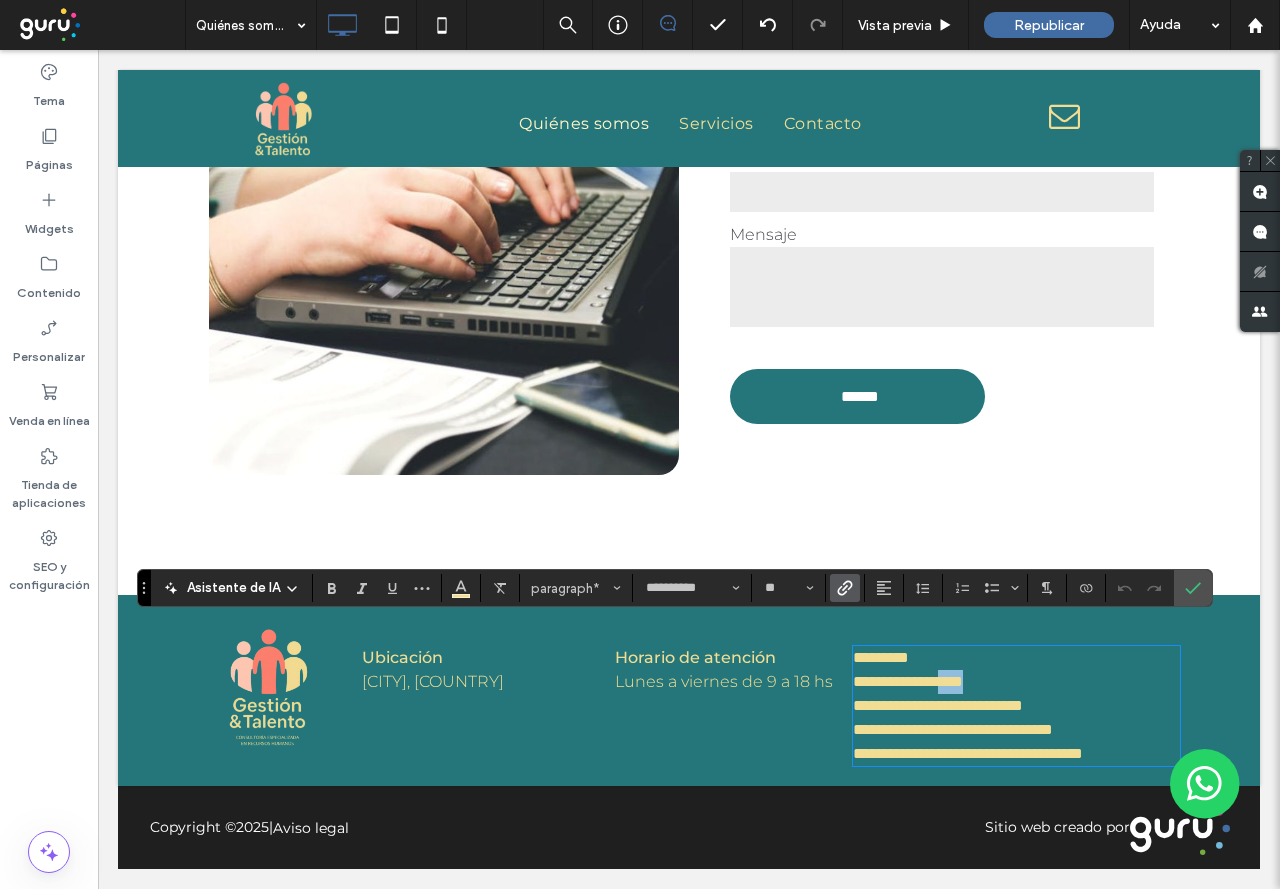 click on "**********" at bounding box center (908, 681) 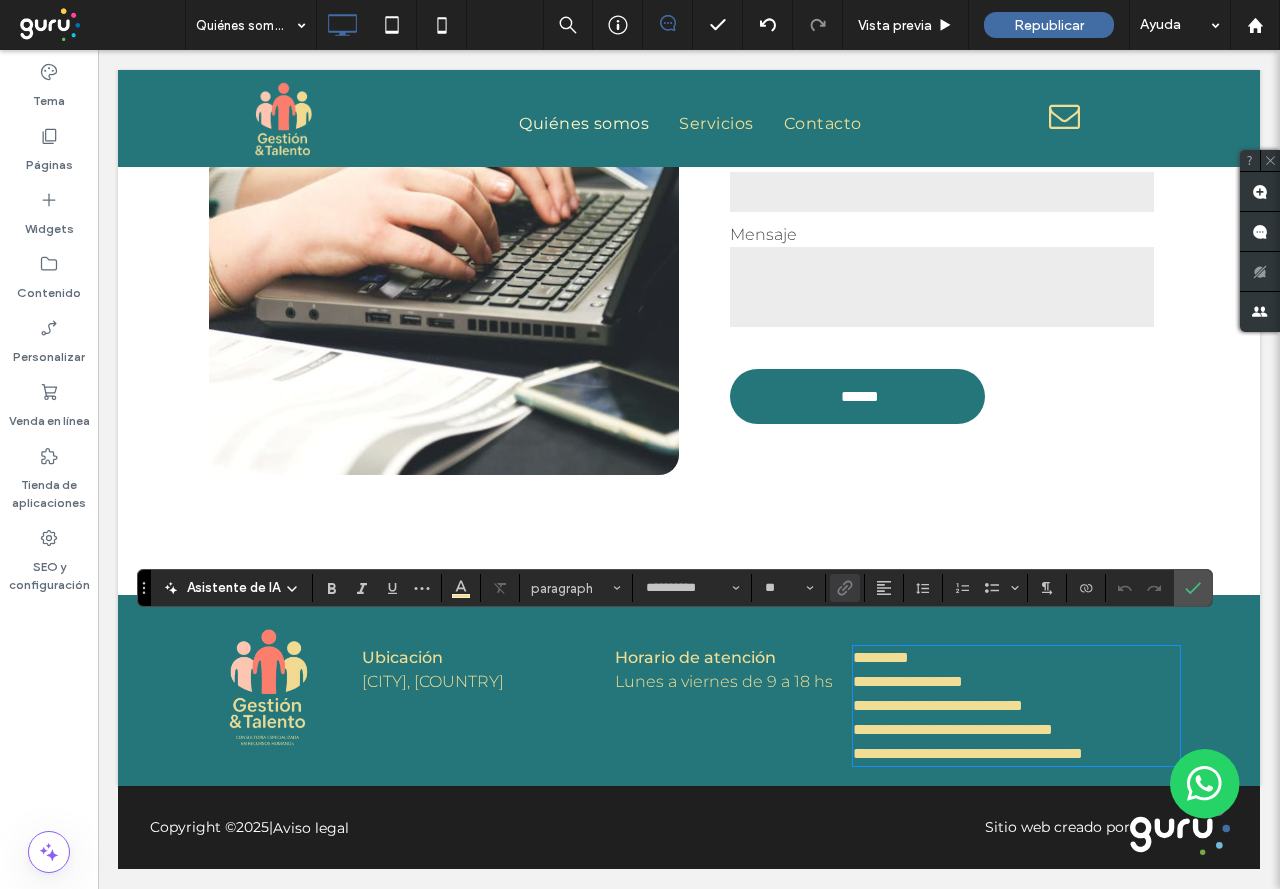 click on "**********" at bounding box center [908, 681] 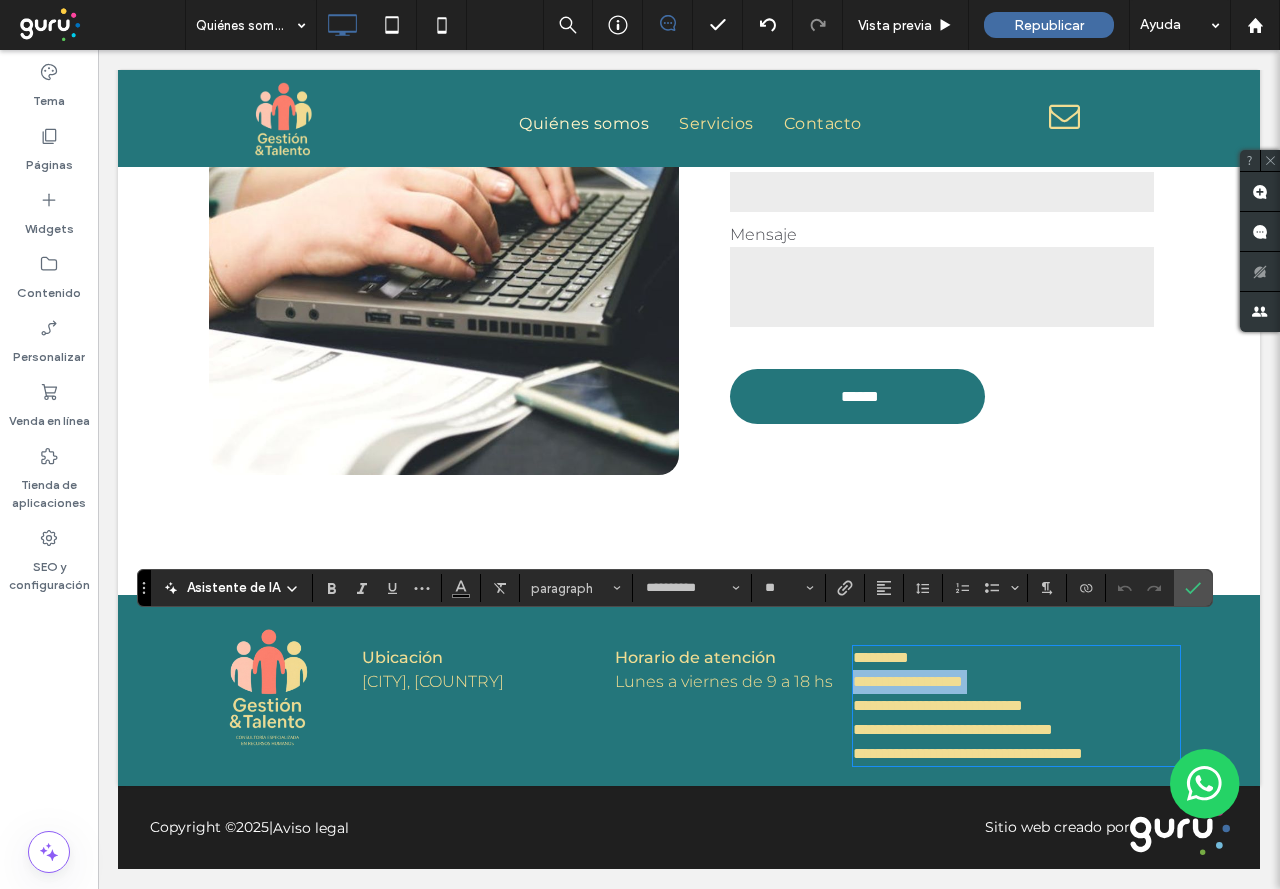 click on "**********" at bounding box center (908, 681) 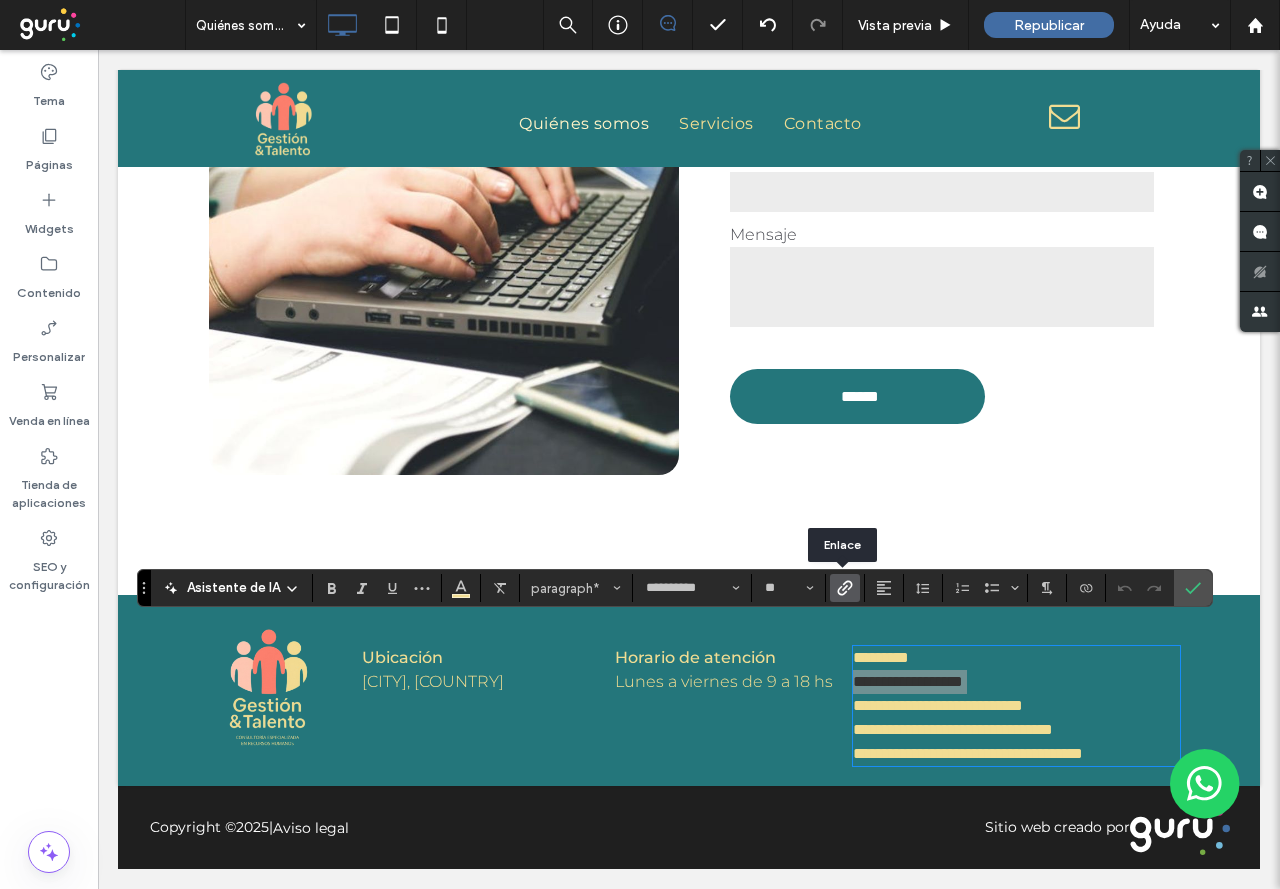 click 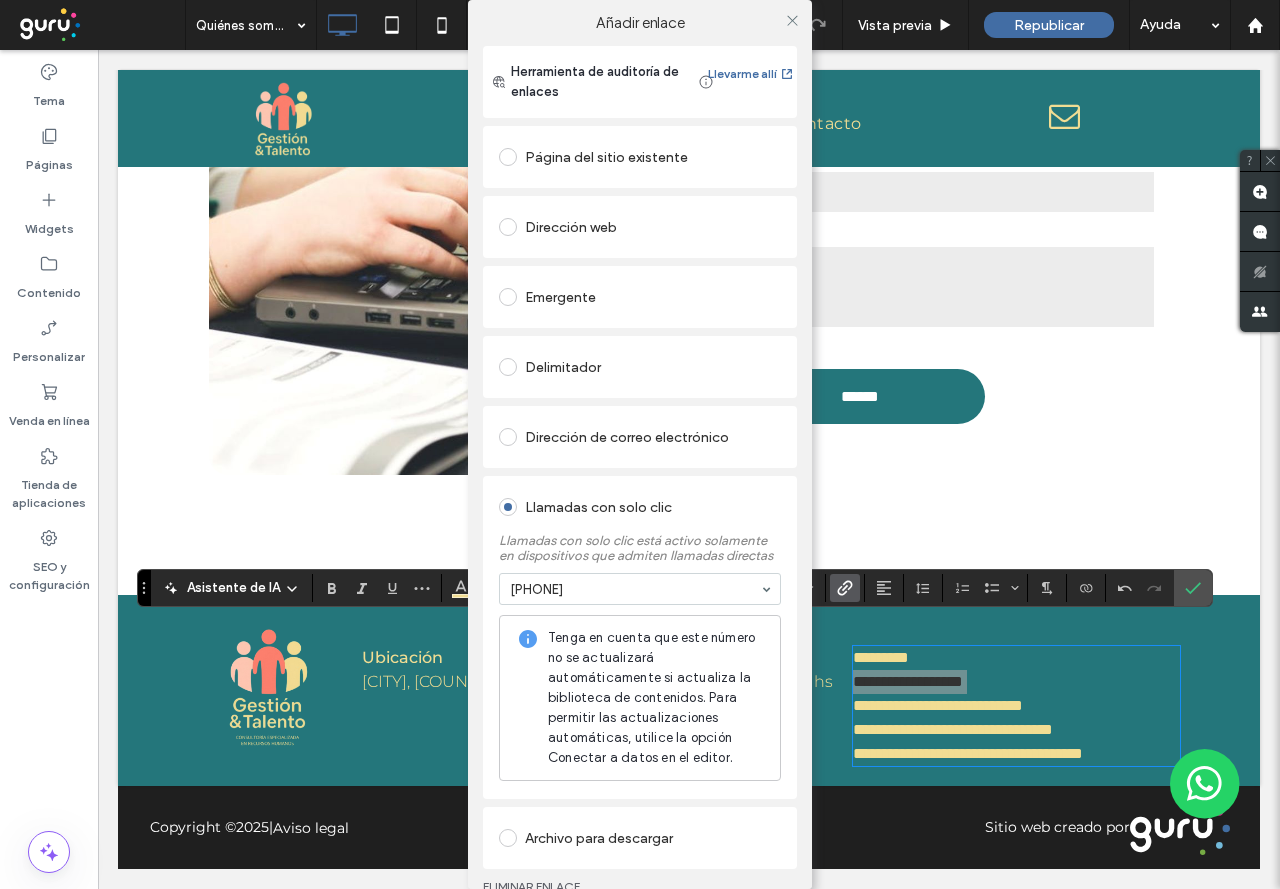 click at bounding box center [635, 589] 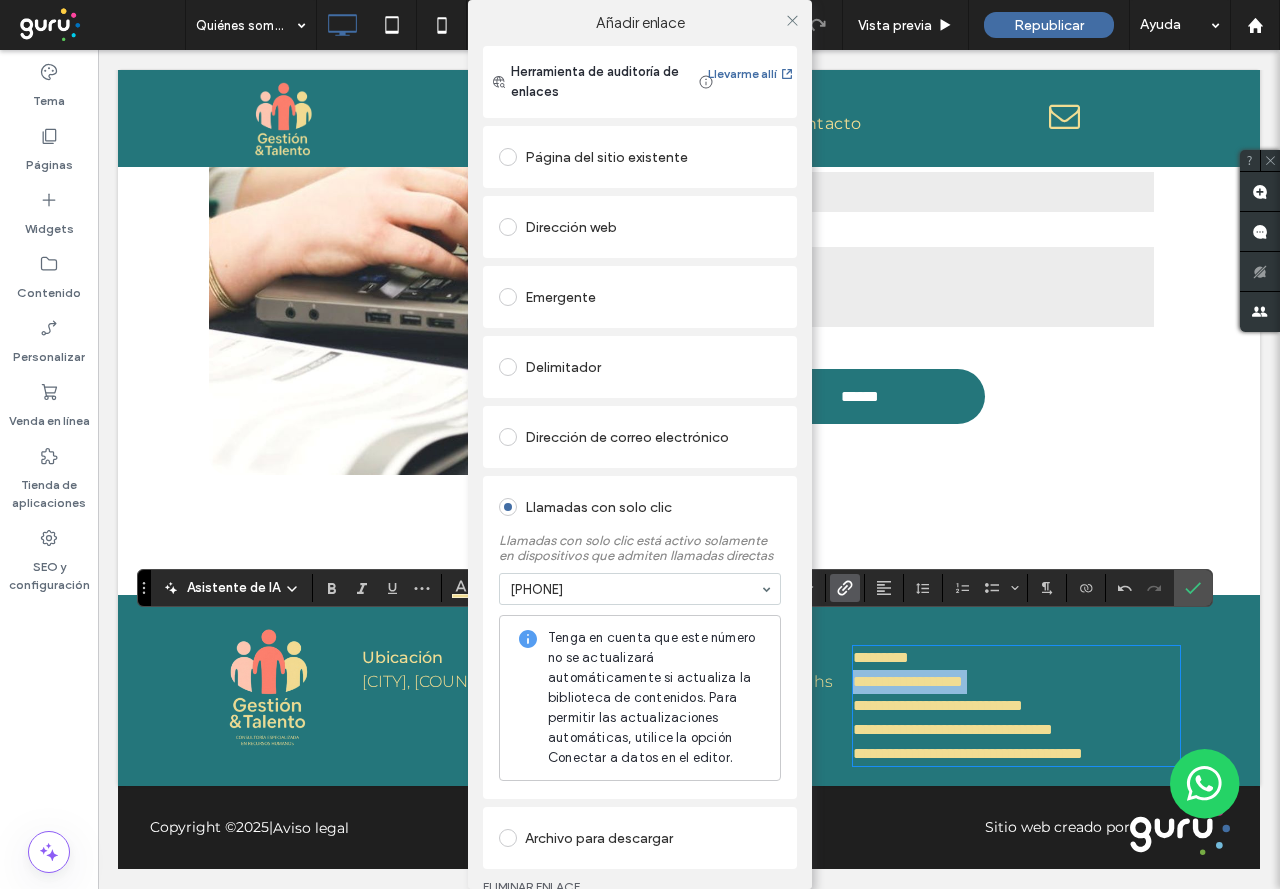 scroll, scrollTop: 36, scrollLeft: 0, axis: vertical 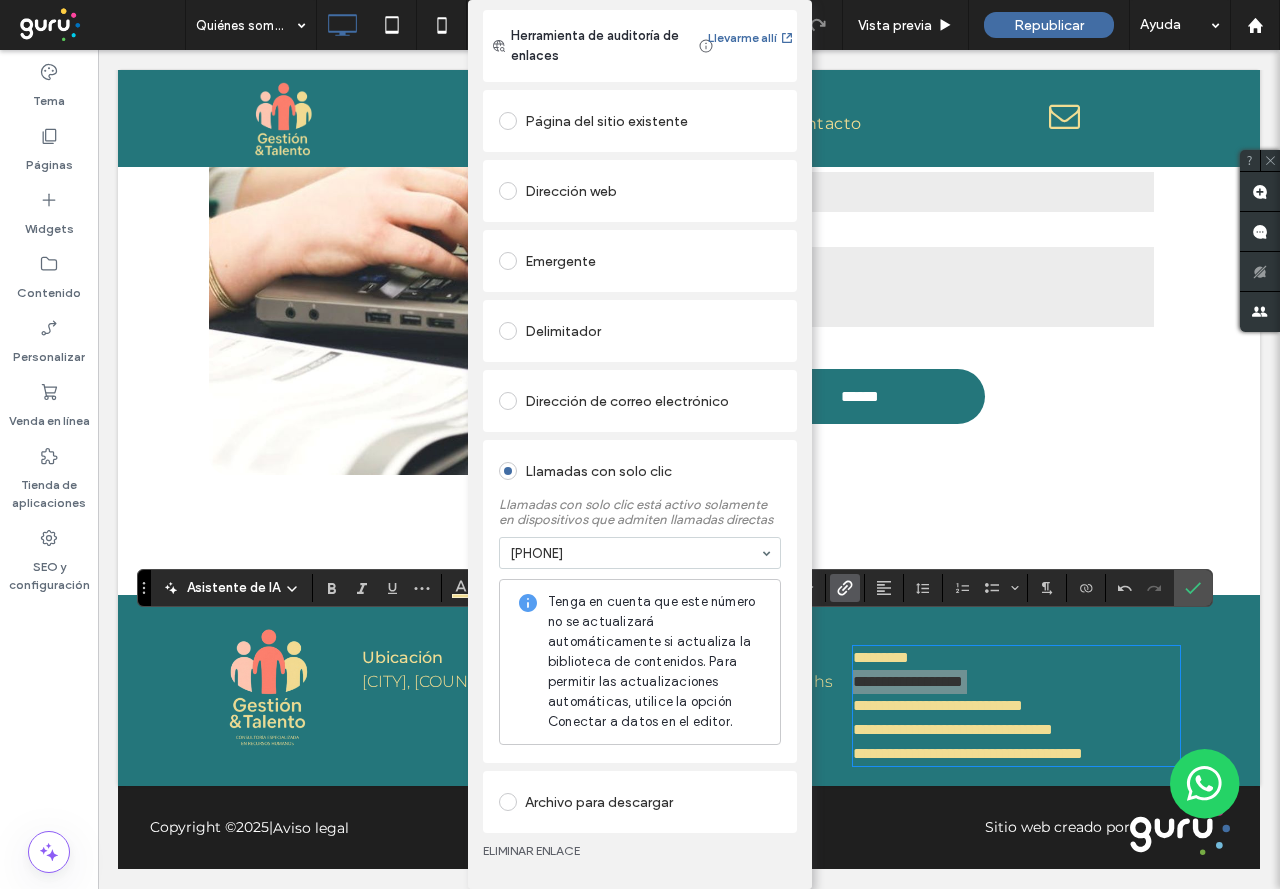 click on "Añadir enlace Herramienta de auditoría de enlaces Llevarme allí Página del sitio existente Dirección web Emergente Delimitador Dirección de correo electrónico Llamadas con solo clic Llamadas con solo clic está activo solamente en dispositivos que admiten llamadas directas [PHONE] Tenga en cuenta que este número no se actualizará automáticamente si actualiza la biblioteca de contenidos. Para permitir las actualizaciones automáticas, utilice la opción Conectar a datos en el editor. Archivo para descargar ELIMINAR ENLACE" at bounding box center [640, 444] 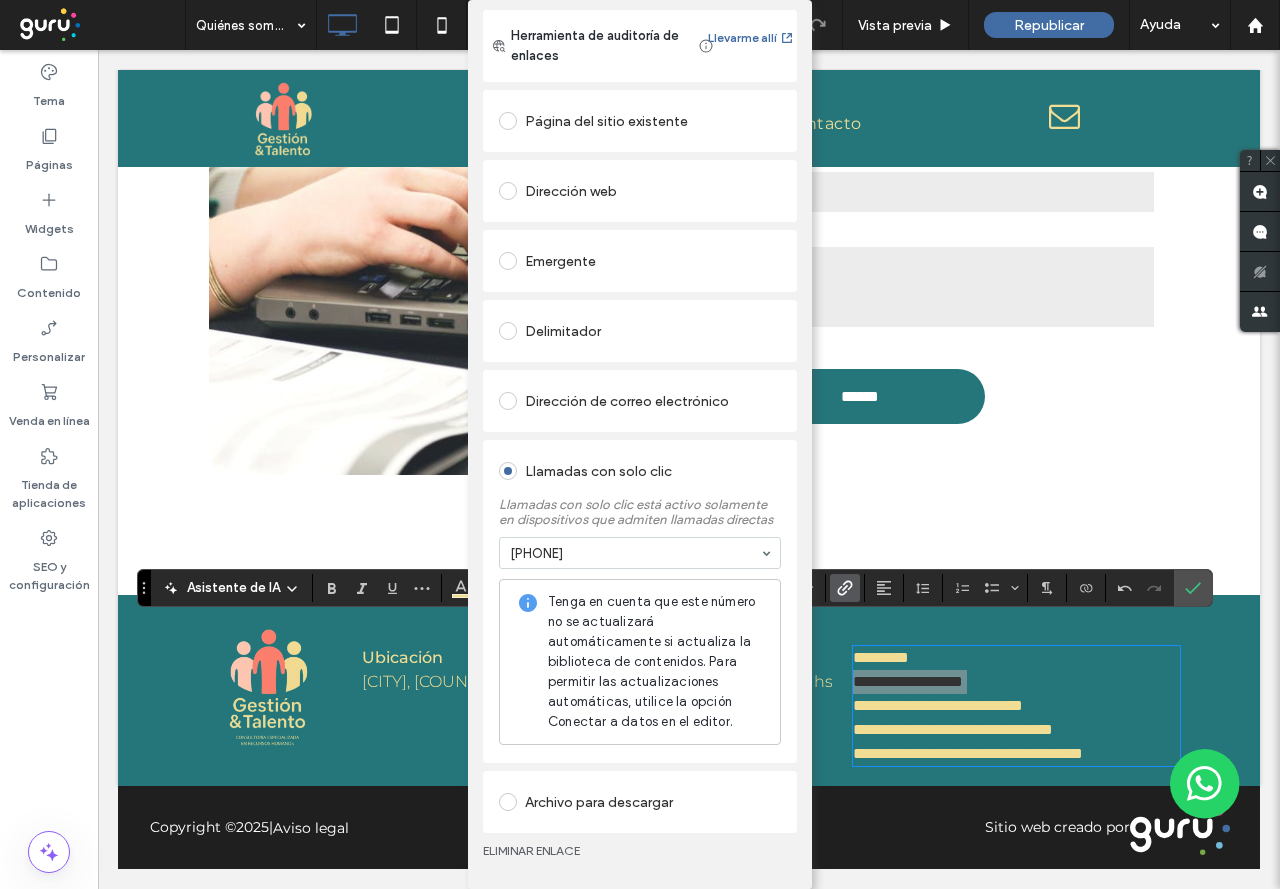 click on "Añadir enlace Herramienta de auditoría de enlaces Llevarme allí Página del sitio existente Dirección web Emergente Delimitador Dirección de correo electrónico Llamadas con solo clic Llamadas con solo clic está activo solamente en dispositivos que admiten llamadas directas [PHONE] Tenga en cuenta que este número no se actualizará automáticamente si actualiza la biblioteca de contenidos. Para permitir las actualizaciones automáticas, utilice la opción Conectar a datos en el editor. Archivo para descargar ELIMINAR ENLACE" at bounding box center [640, 444] 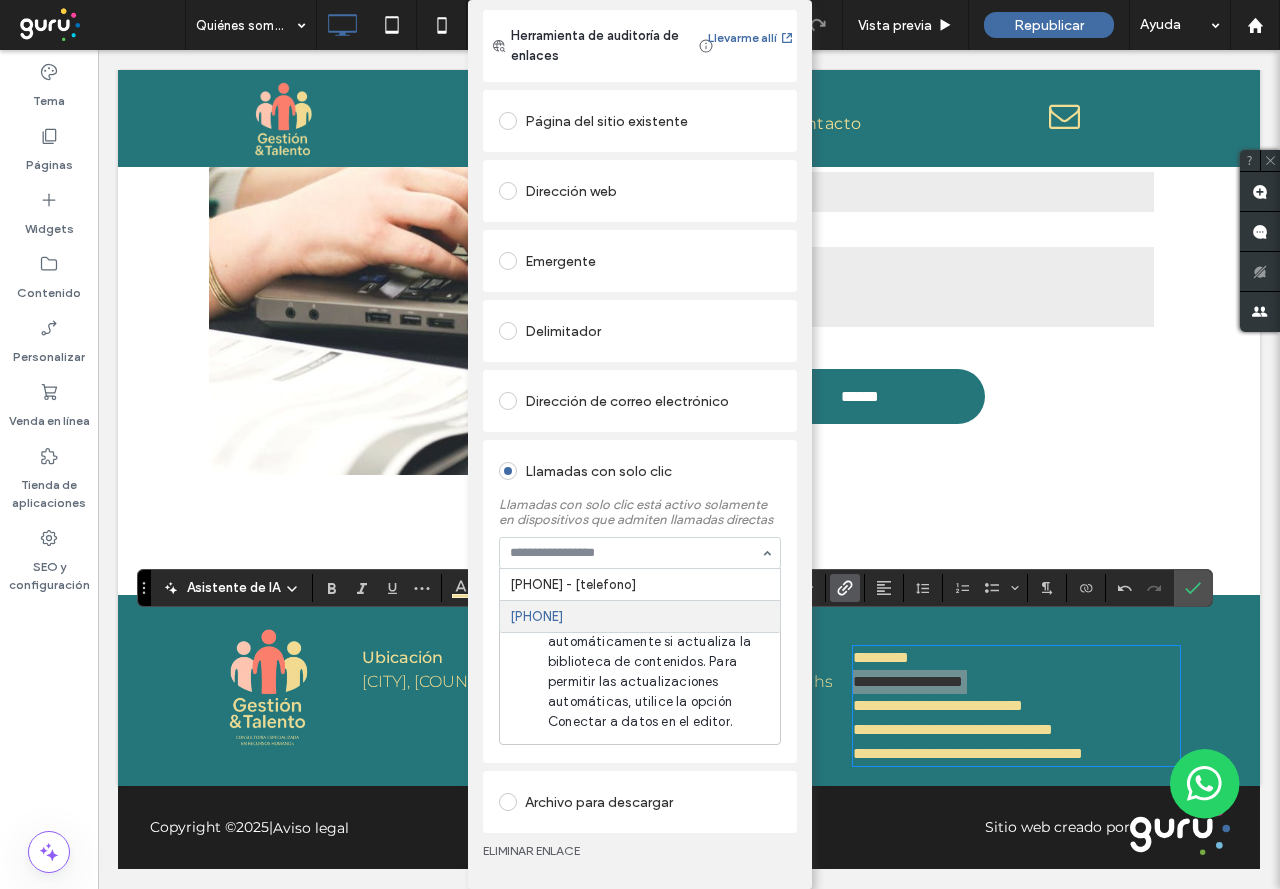 click on "Añadir enlace Herramienta de auditoría de enlaces Llevarme allí Página del sitio existente Dirección web Emergente Delimitador Dirección de correo electrónico Llamadas con solo clic Llamadas con solo clic está activo solamente en dispositivos que admiten llamadas directas [PHONE] - [telefono] [PHONE] Tenga en cuenta que este número no se actualizará automáticamente si actualiza la biblioteca de contenidos. Para permitir las actualizaciones automáticas, utilice la opción Conectar a datos en el editor. Archivo para descargar ELIMINAR ENLACE" at bounding box center [640, 444] 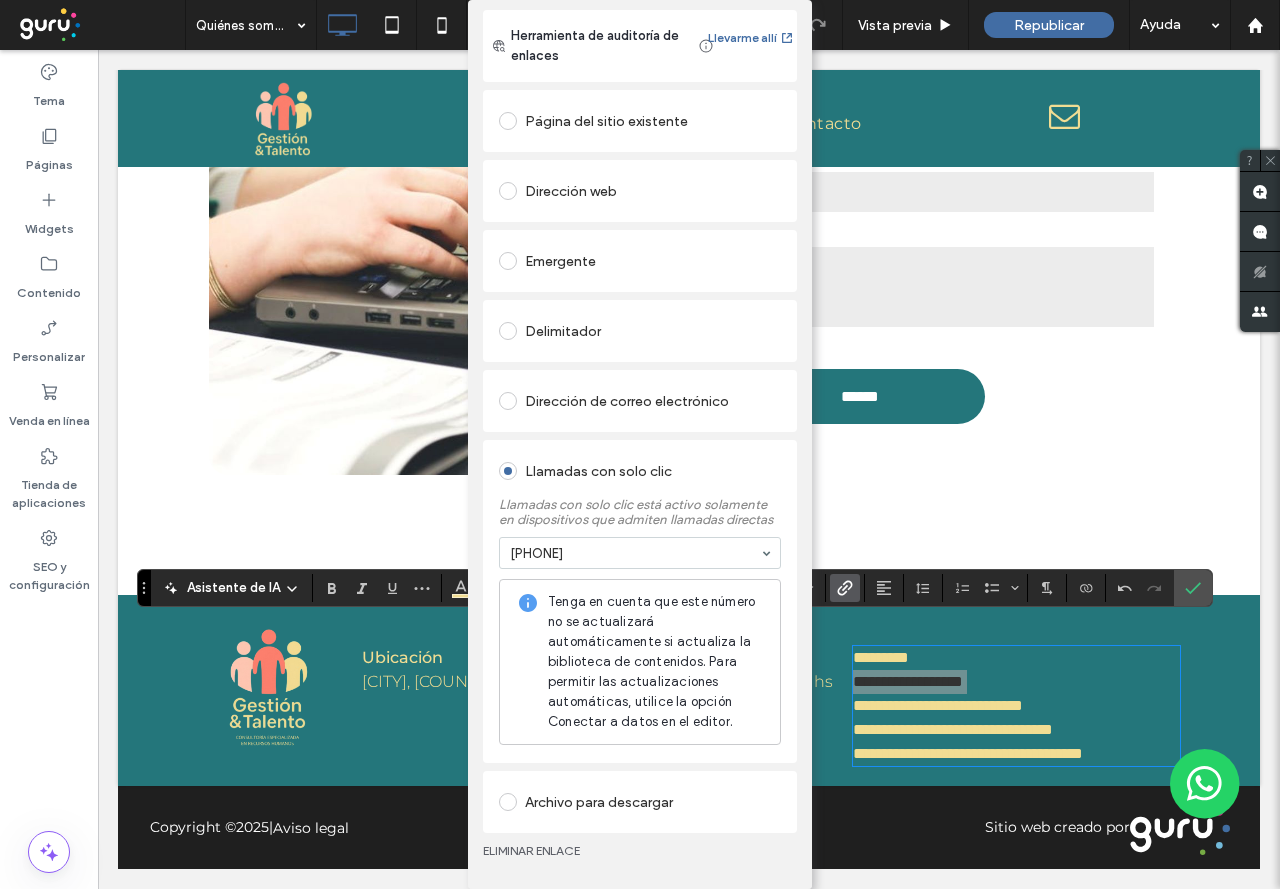 click on "Añadir enlace Herramienta de auditoría de enlaces Llevarme allí Página del sitio existente Dirección web Emergente Delimitador Dirección de correo electrónico Llamadas con solo clic Llamadas con solo clic está activo solamente en dispositivos que admiten llamadas directas [PHONE] Tenga en cuenta que este número no se actualizará automáticamente si actualiza la biblioteca de contenidos. Para permitir las actualizaciones automáticas, utilice la opción Conectar a datos en el editor. Archivo para descargar ELIMINAR ENLACE" at bounding box center (640, 444) 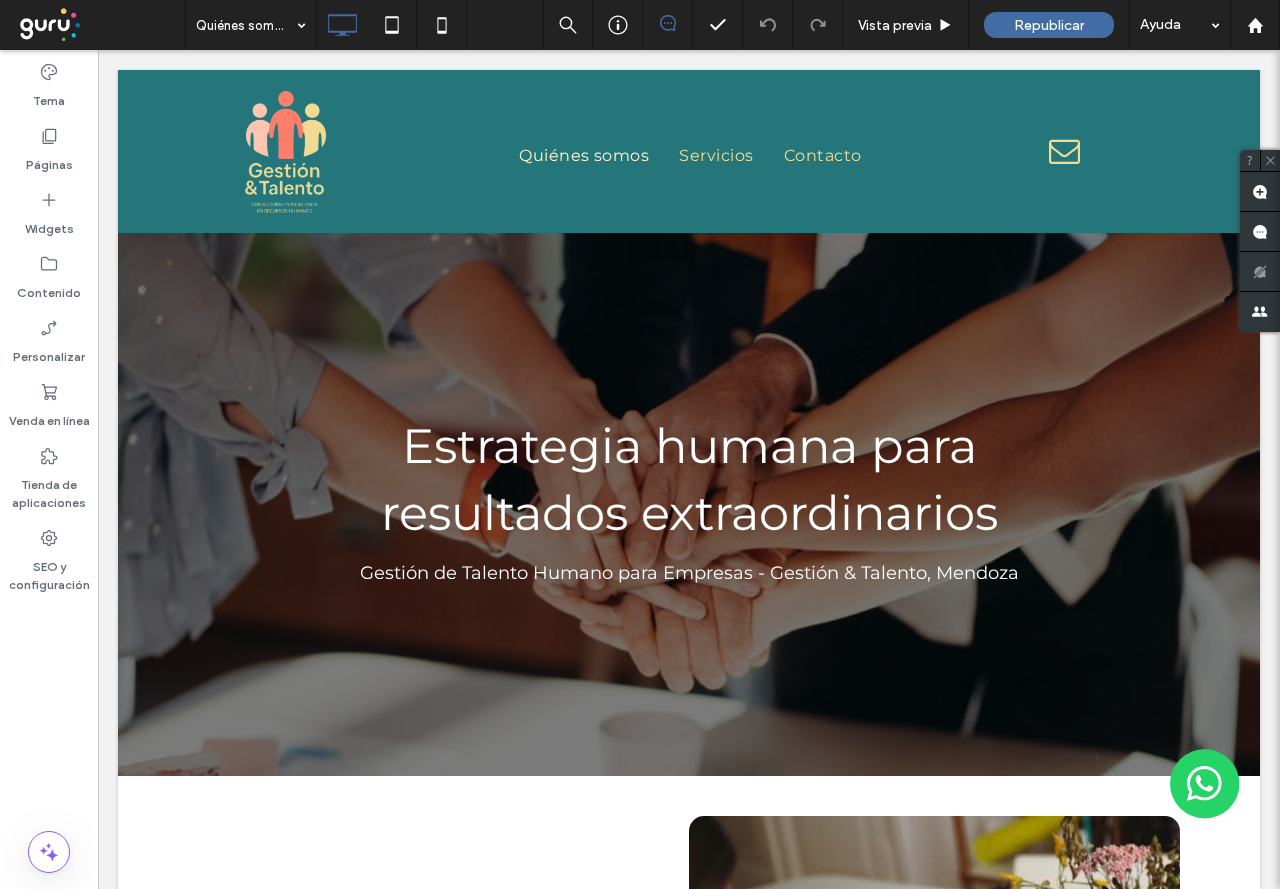 scroll, scrollTop: 0, scrollLeft: 0, axis: both 